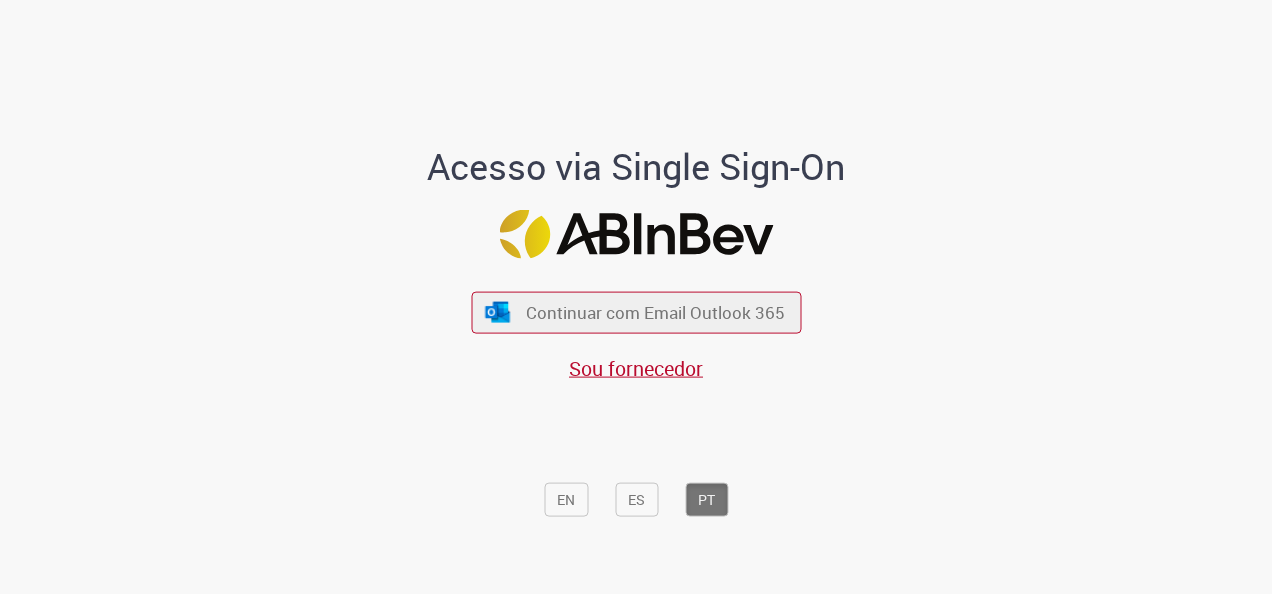 scroll, scrollTop: 0, scrollLeft: 0, axis: both 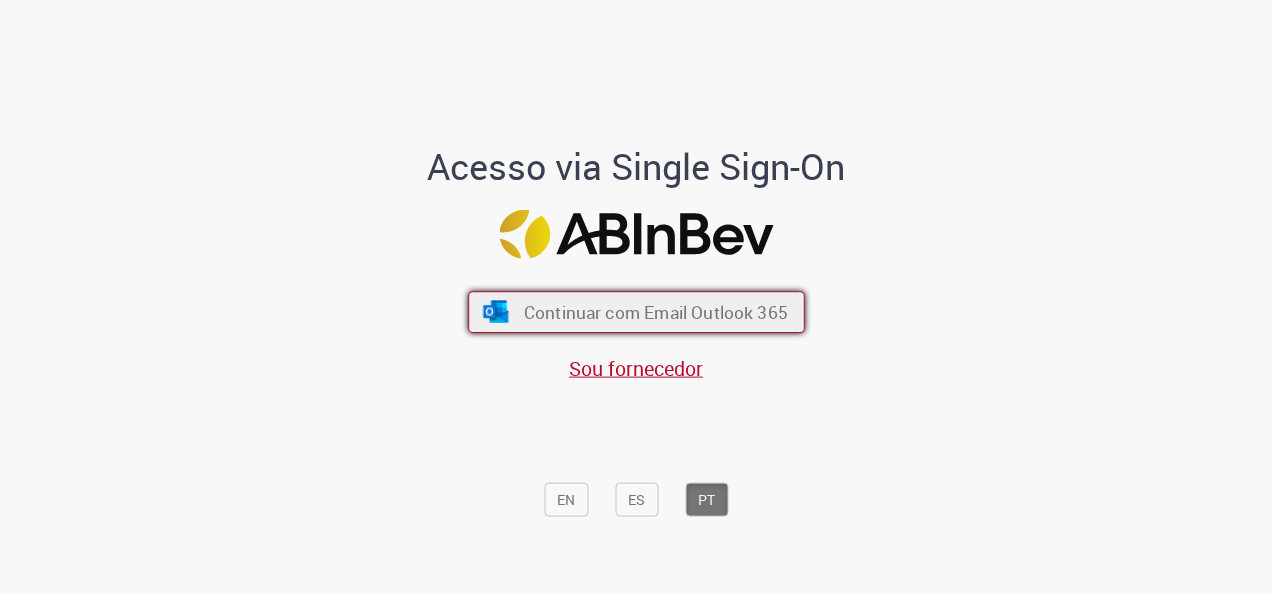 click on "Continuar com Email Outlook 365" at bounding box center [655, 312] 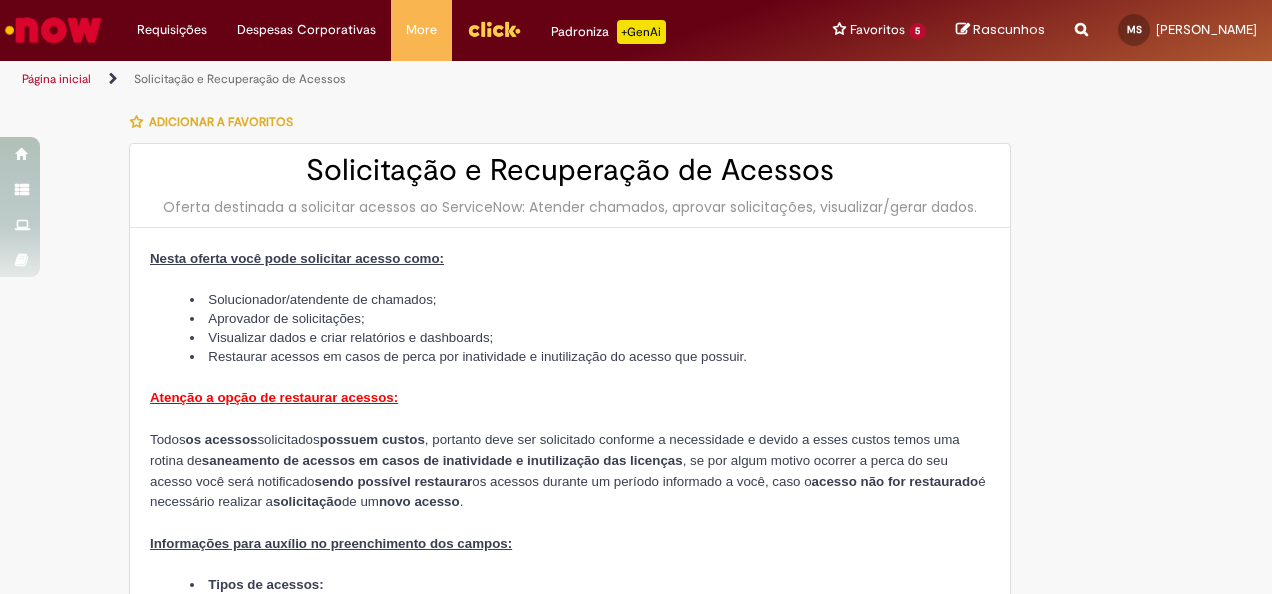 type on "********" 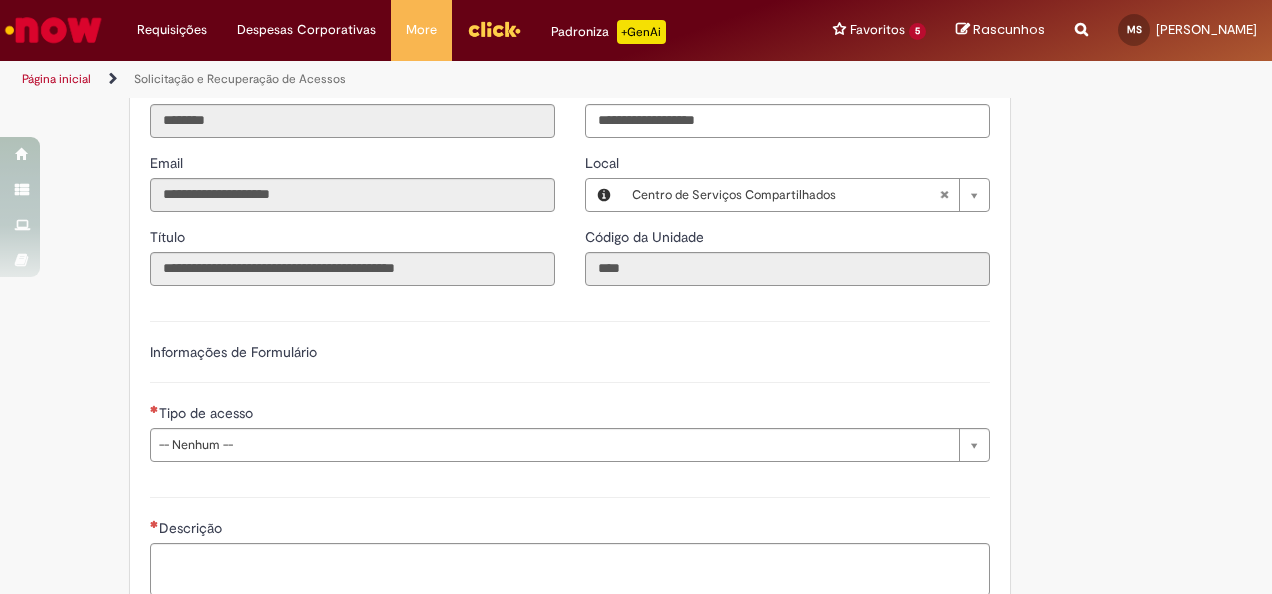 scroll, scrollTop: 1100, scrollLeft: 0, axis: vertical 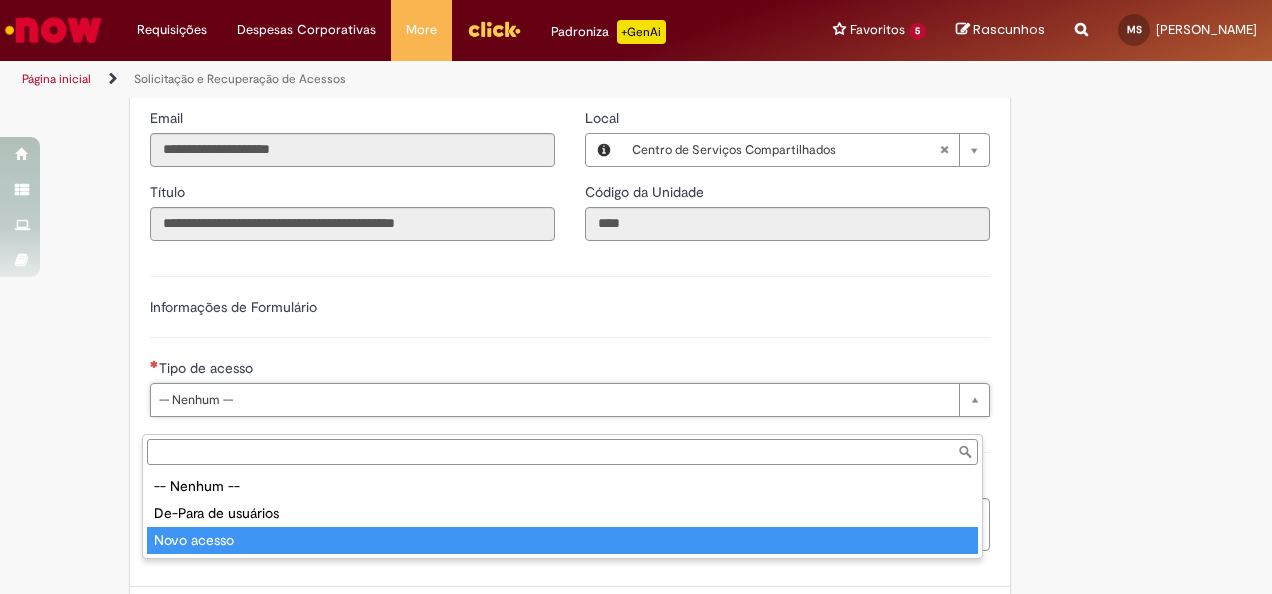 type on "**********" 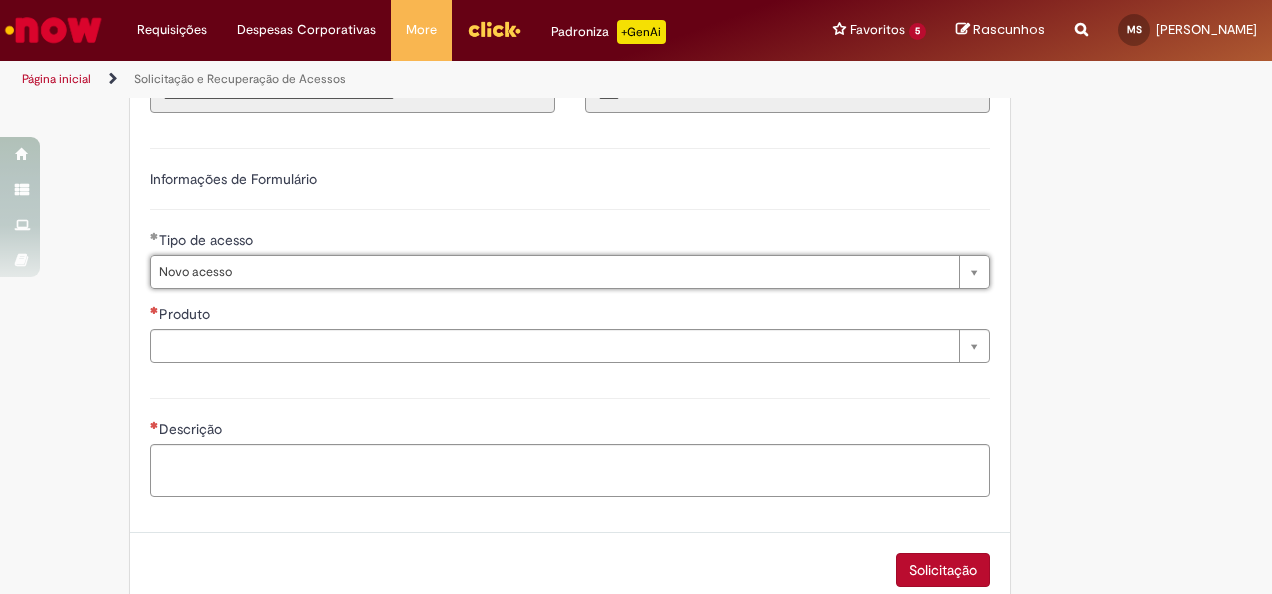 scroll, scrollTop: 1300, scrollLeft: 0, axis: vertical 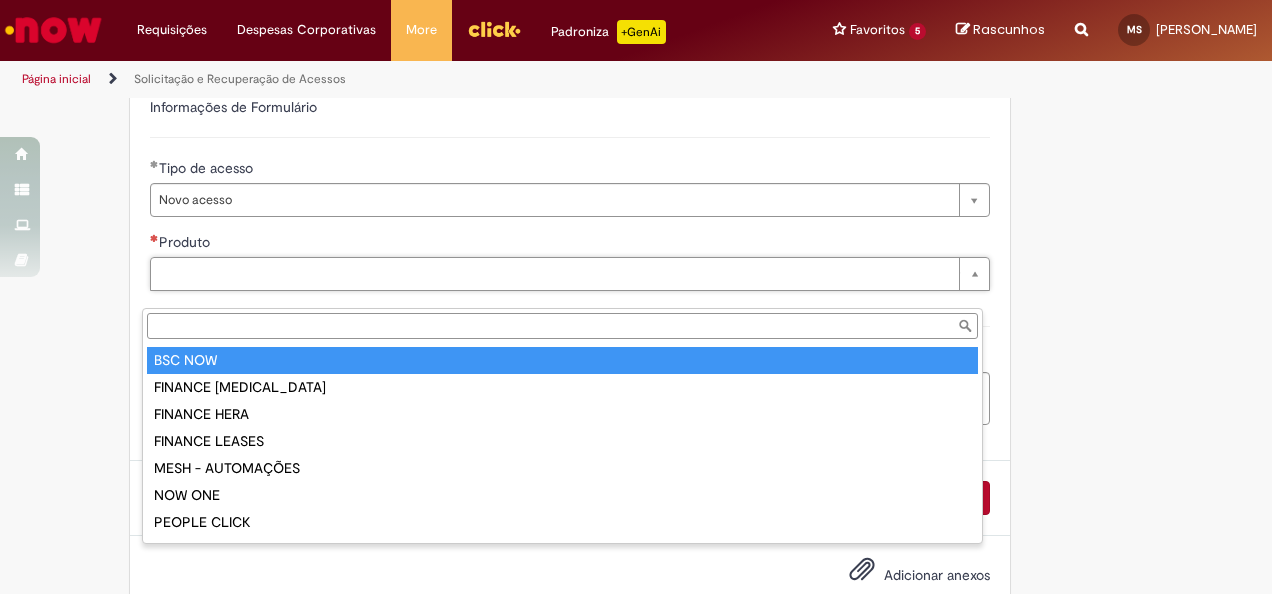 type on "*******" 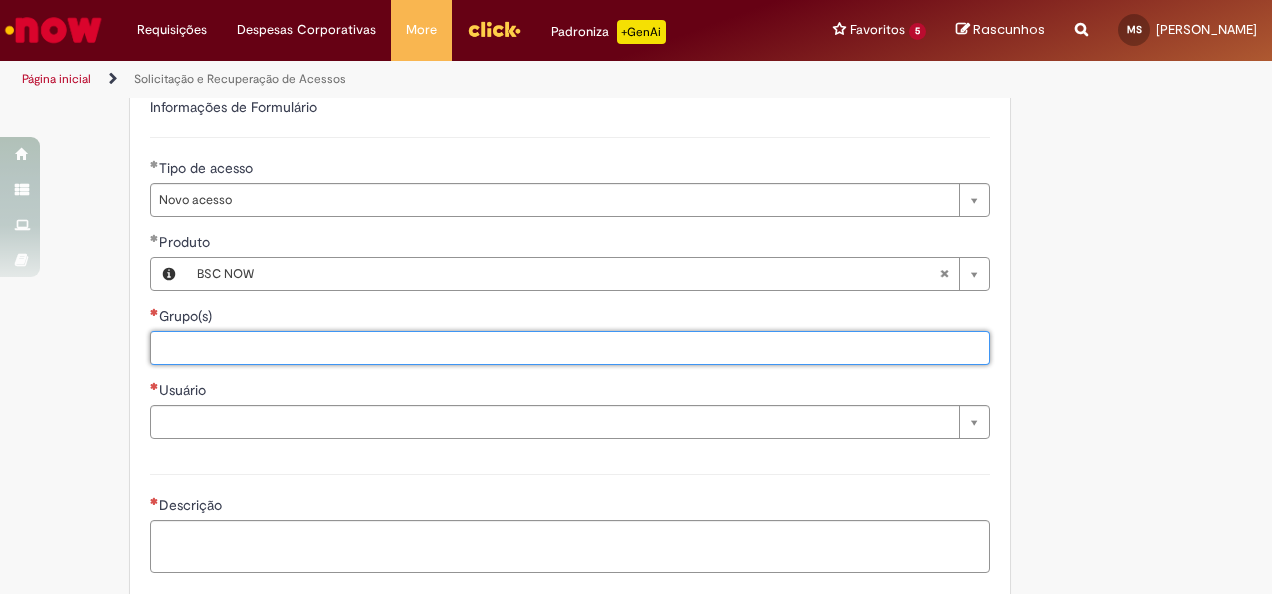 click on "Grupo(s)" at bounding box center (612, 348) 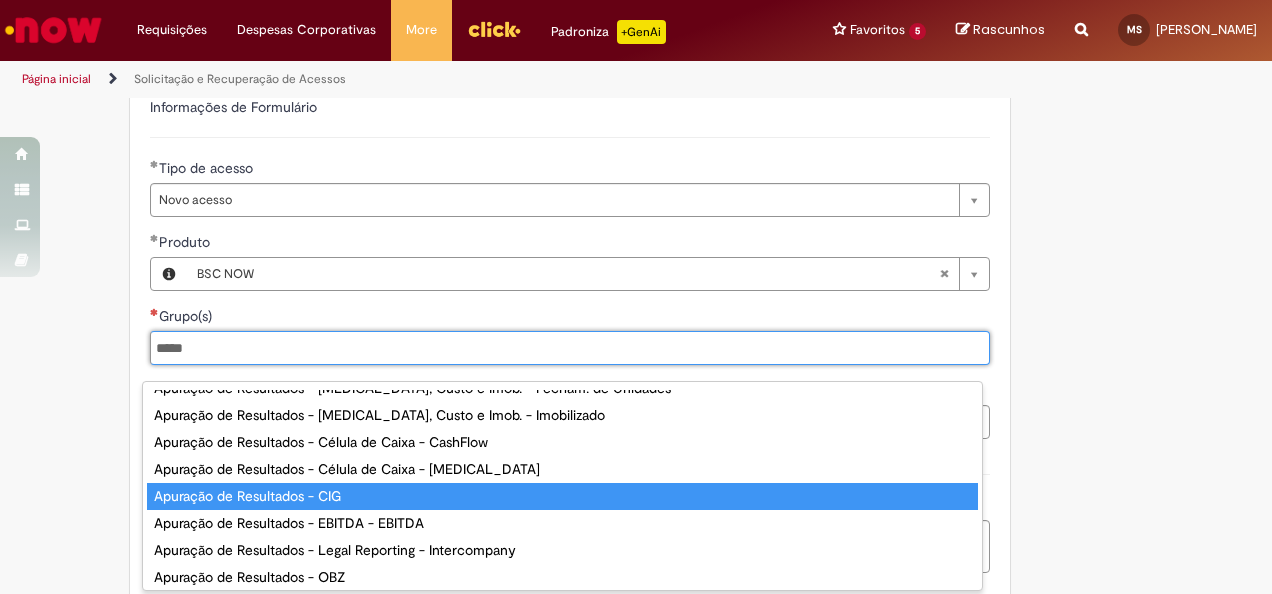 scroll, scrollTop: 186, scrollLeft: 0, axis: vertical 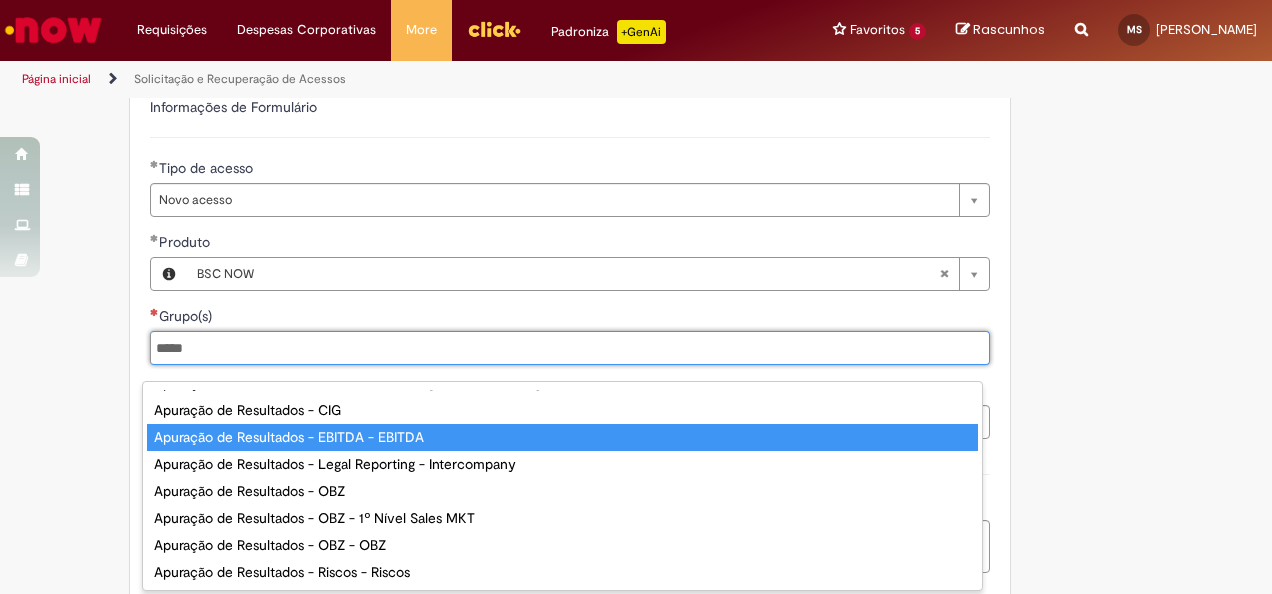 type on "*****" 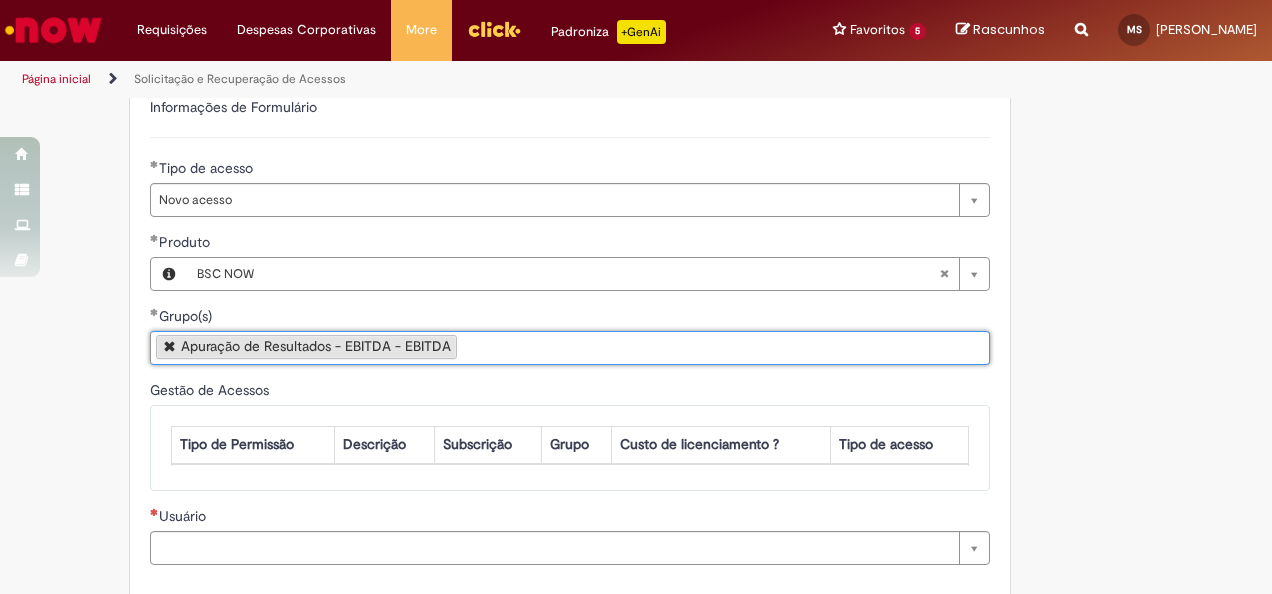 scroll, scrollTop: 0, scrollLeft: 0, axis: both 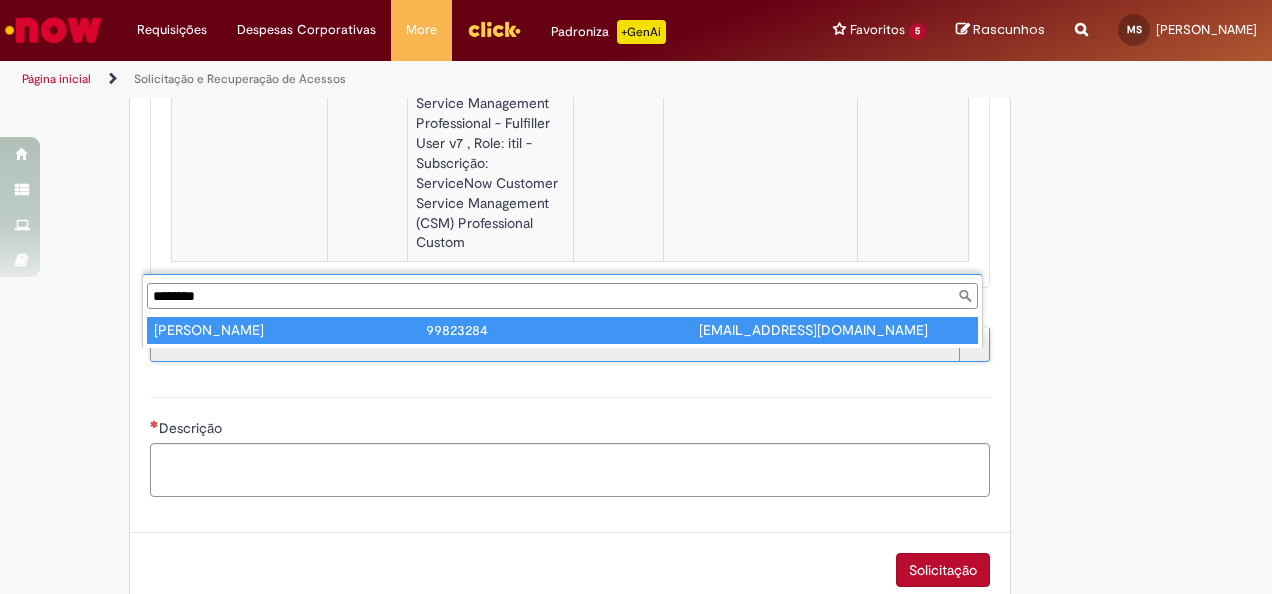 type on "********" 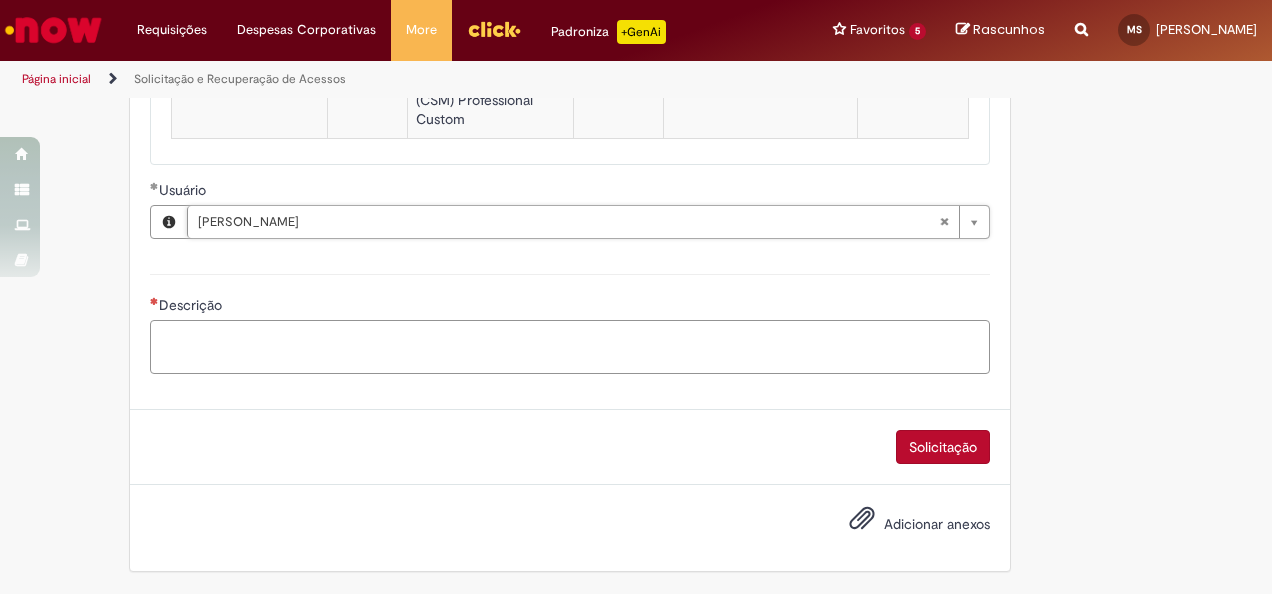 click on "Descrição" at bounding box center [570, 346] 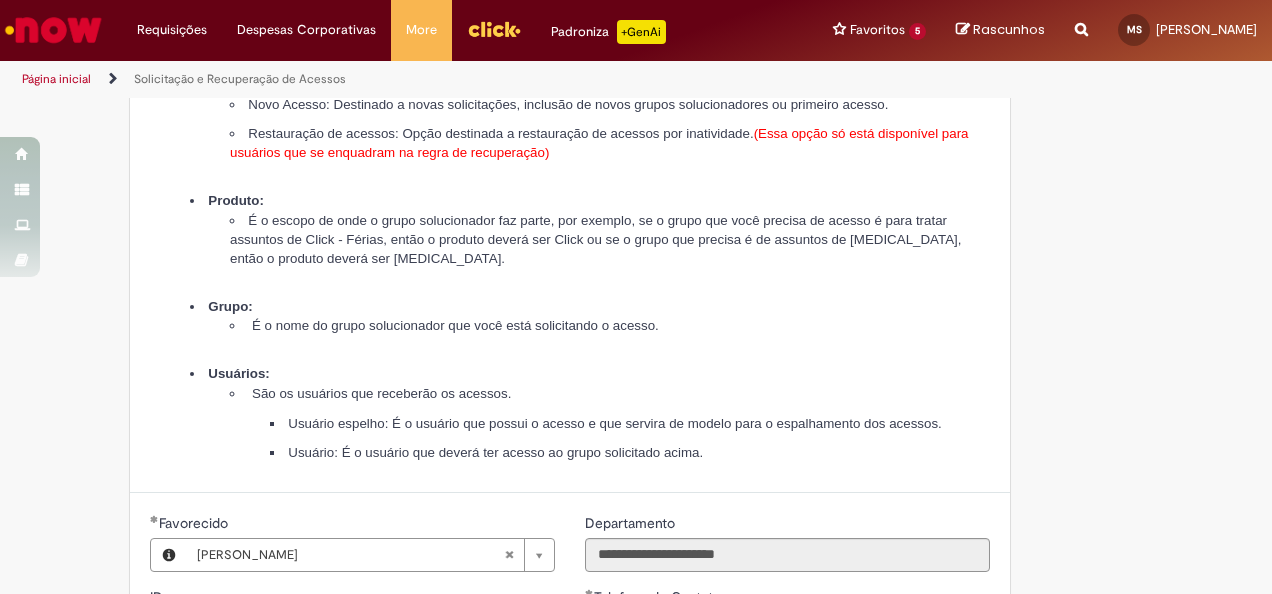 scroll, scrollTop: 539, scrollLeft: 0, axis: vertical 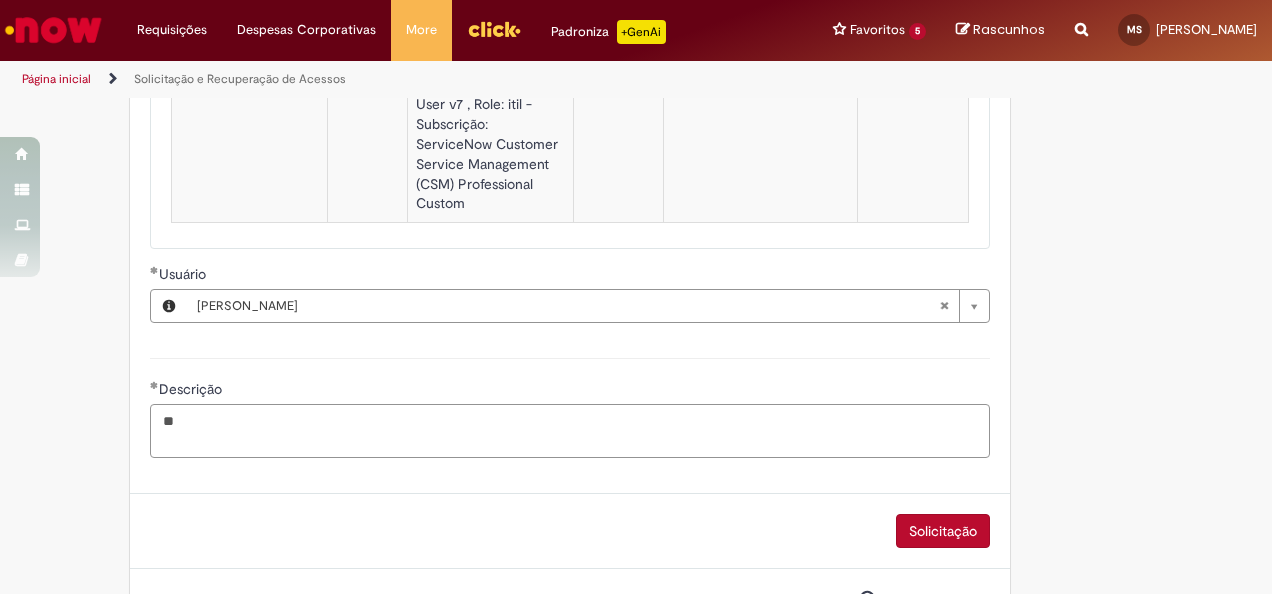 type on "*" 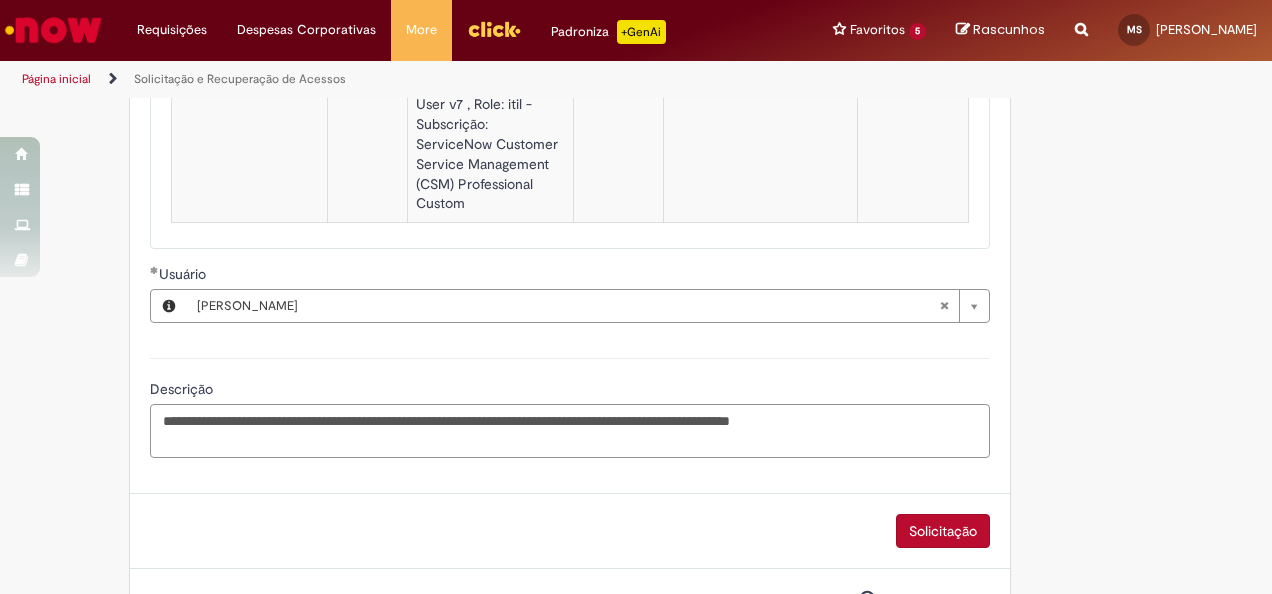 drag, startPoint x: 901, startPoint y: 426, endPoint x: -4, endPoint y: 422, distance: 905.00885 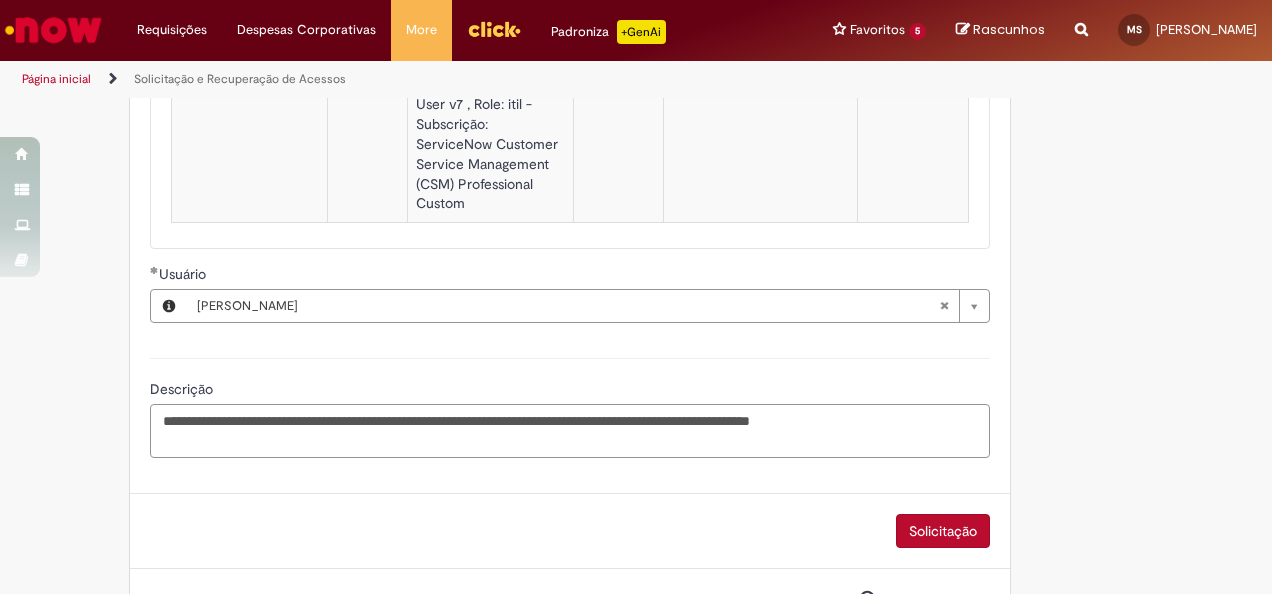 click on "**********" at bounding box center [570, 430] 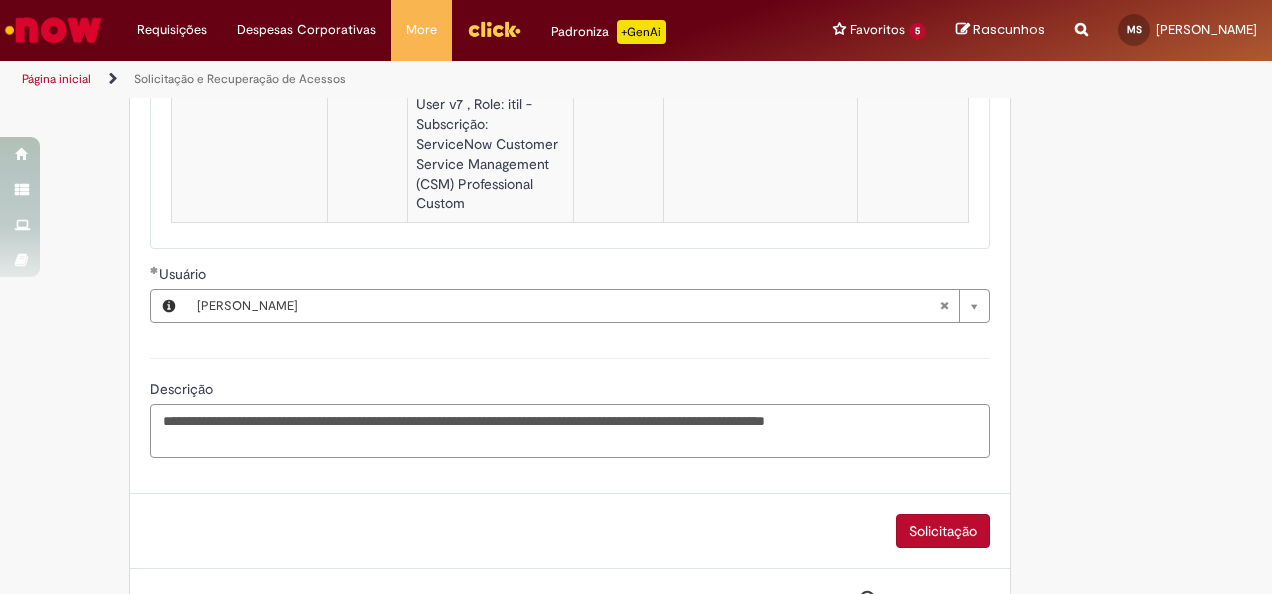click on "**********" at bounding box center (570, 430) 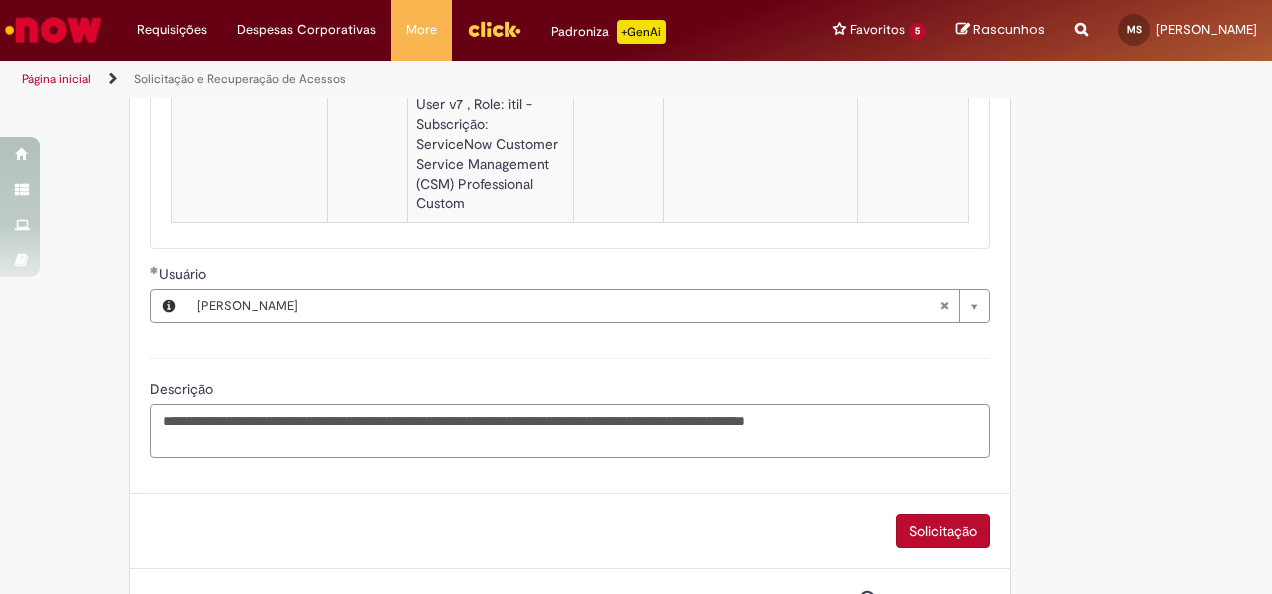 click on "**********" at bounding box center (570, 430) 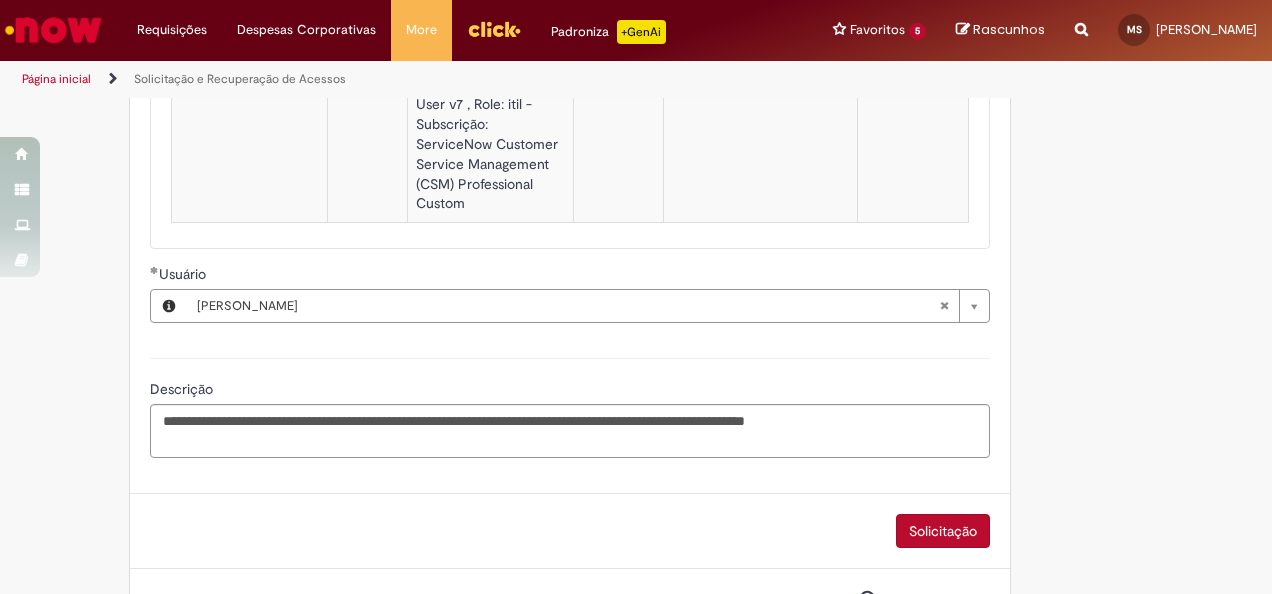 click on "Solicitação" at bounding box center (570, 531) 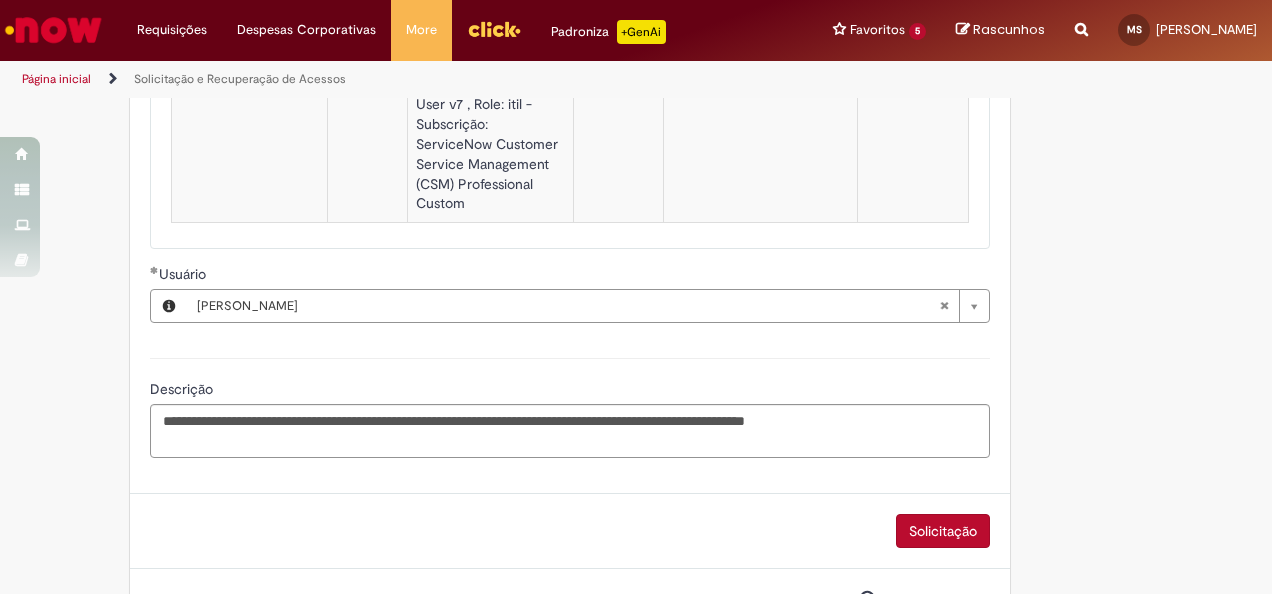 click on "Solicitação" at bounding box center [943, 531] 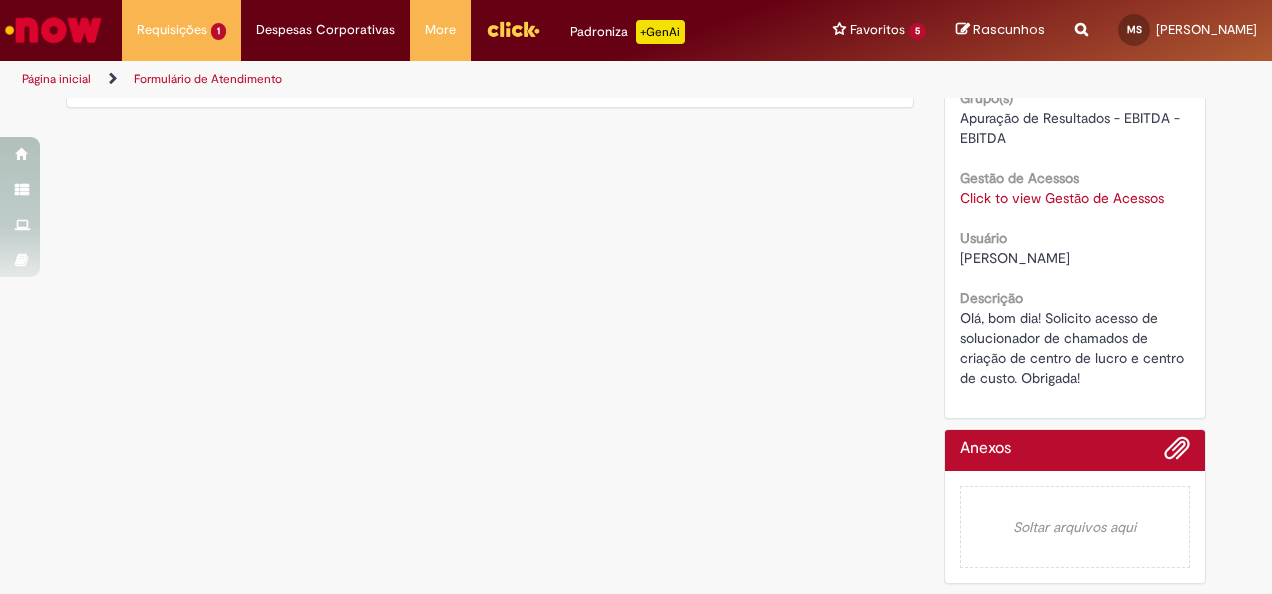 scroll, scrollTop: 0, scrollLeft: 0, axis: both 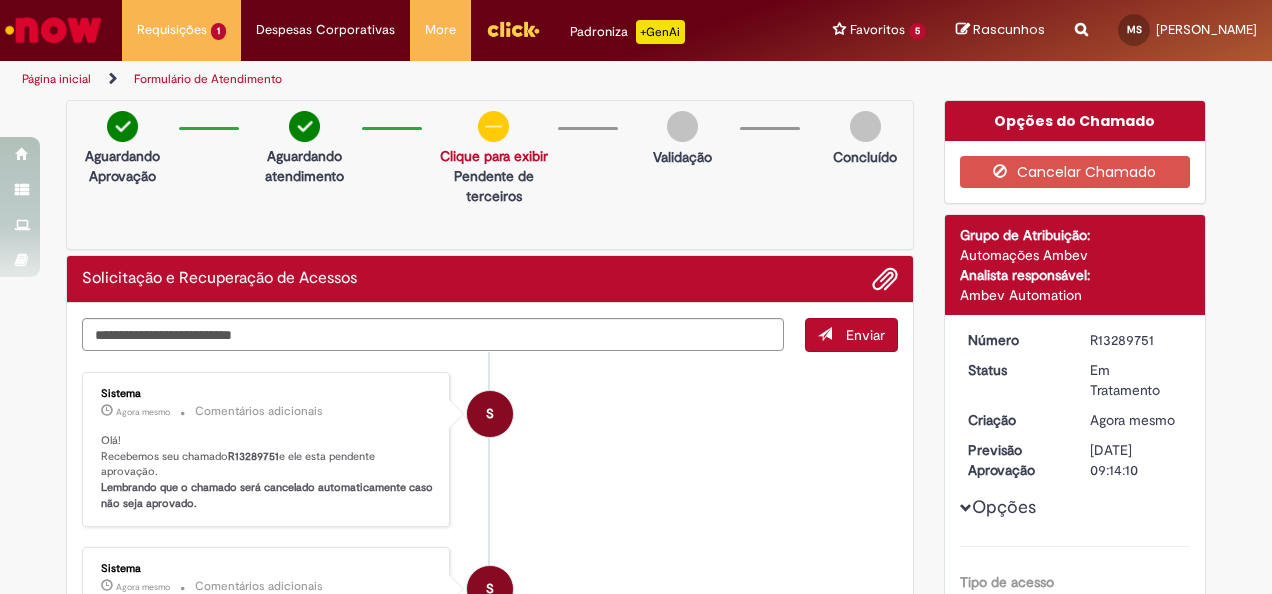 click at bounding box center [53, 30] 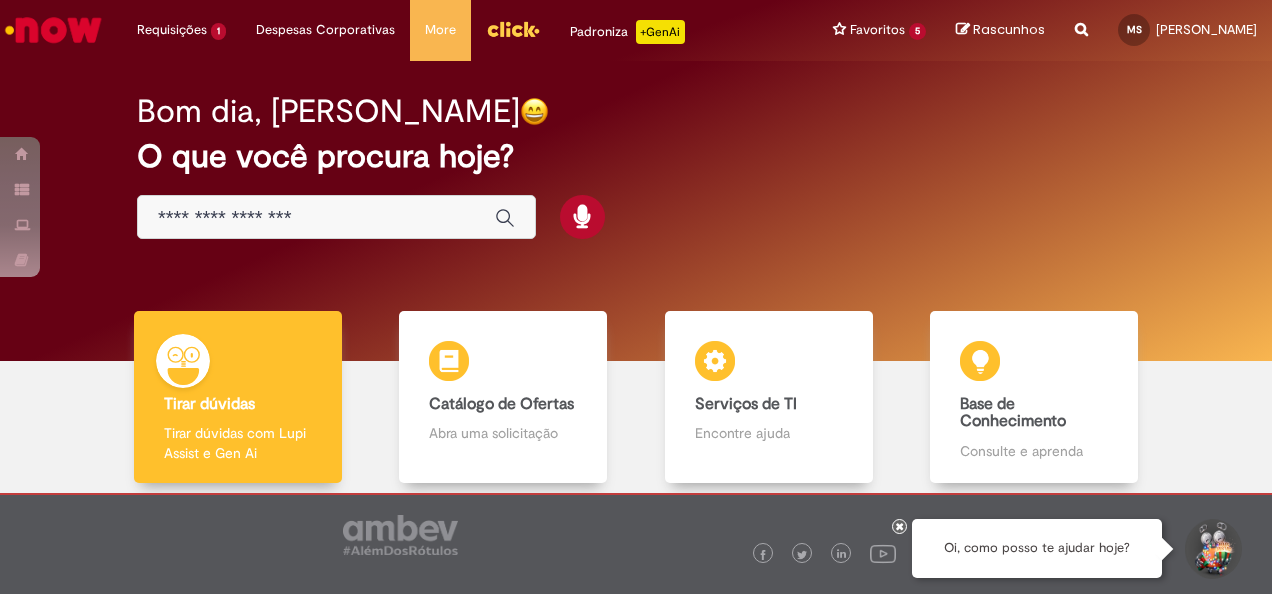 scroll, scrollTop: 0, scrollLeft: 0, axis: both 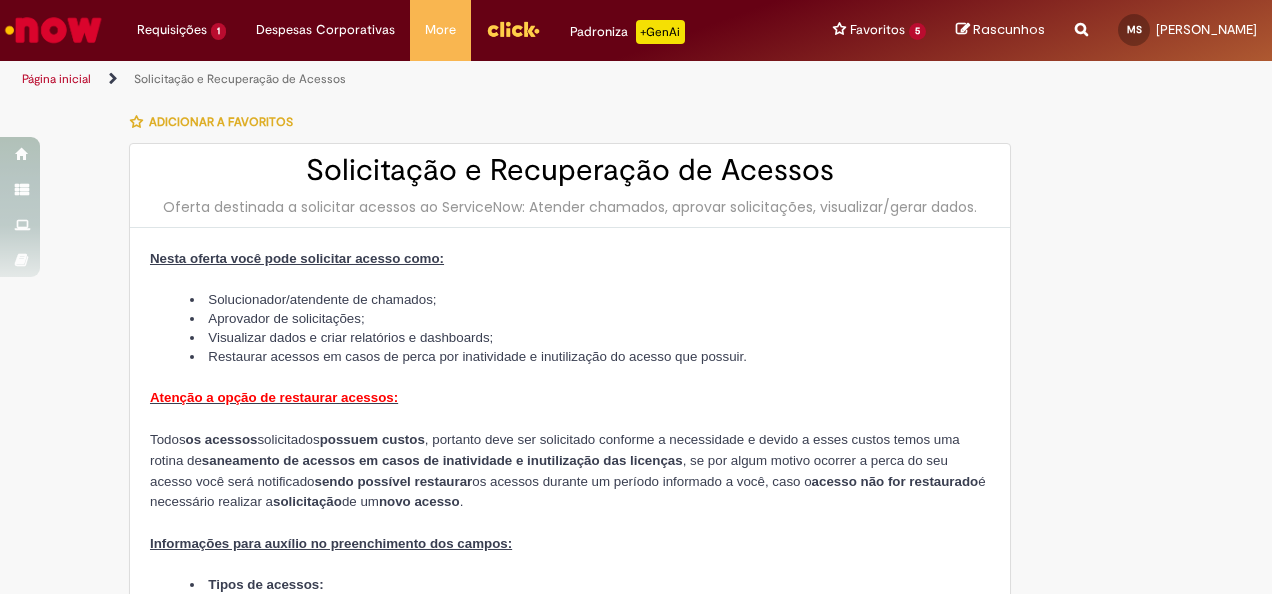 type on "**********" 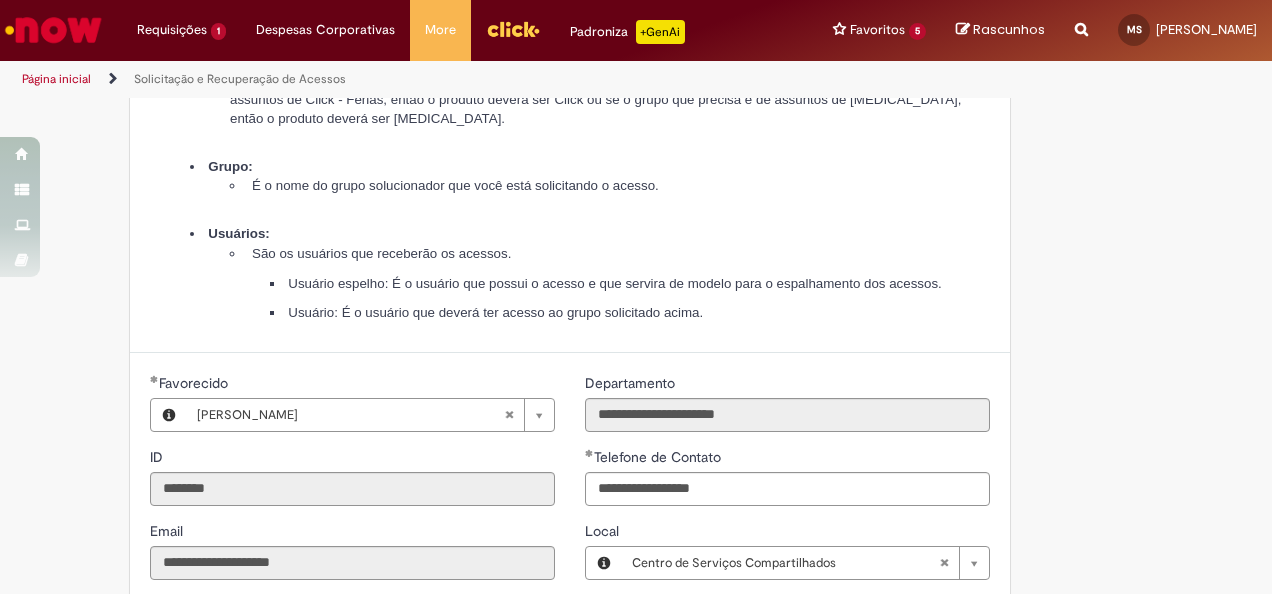 type on "**********" 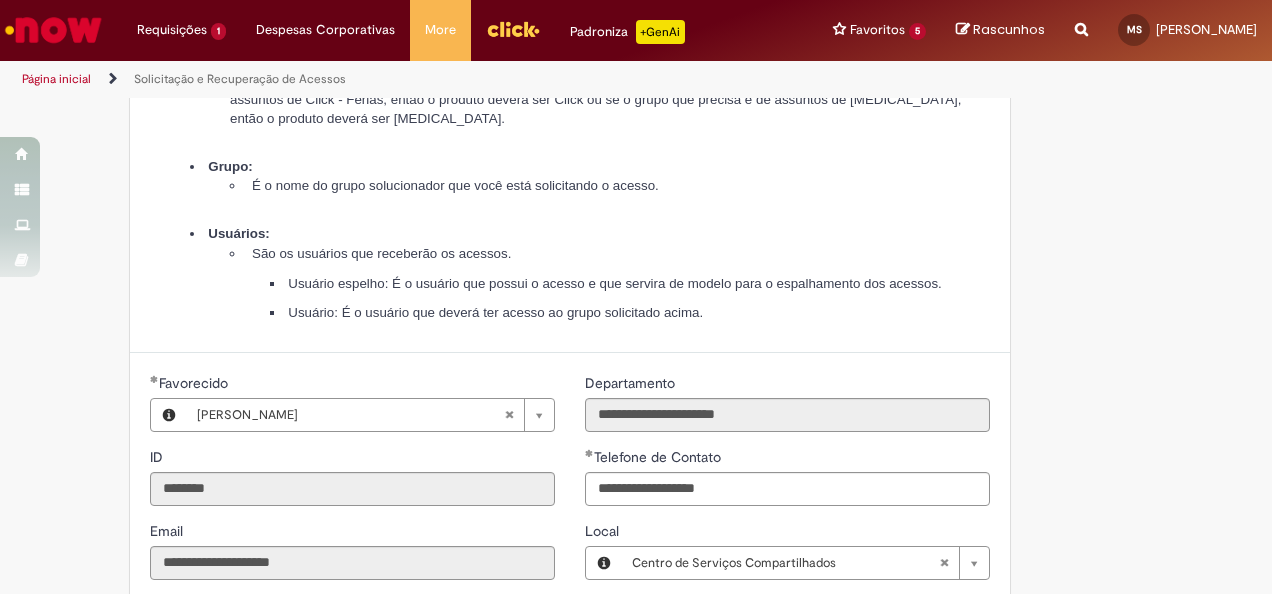 scroll, scrollTop: 1100, scrollLeft: 0, axis: vertical 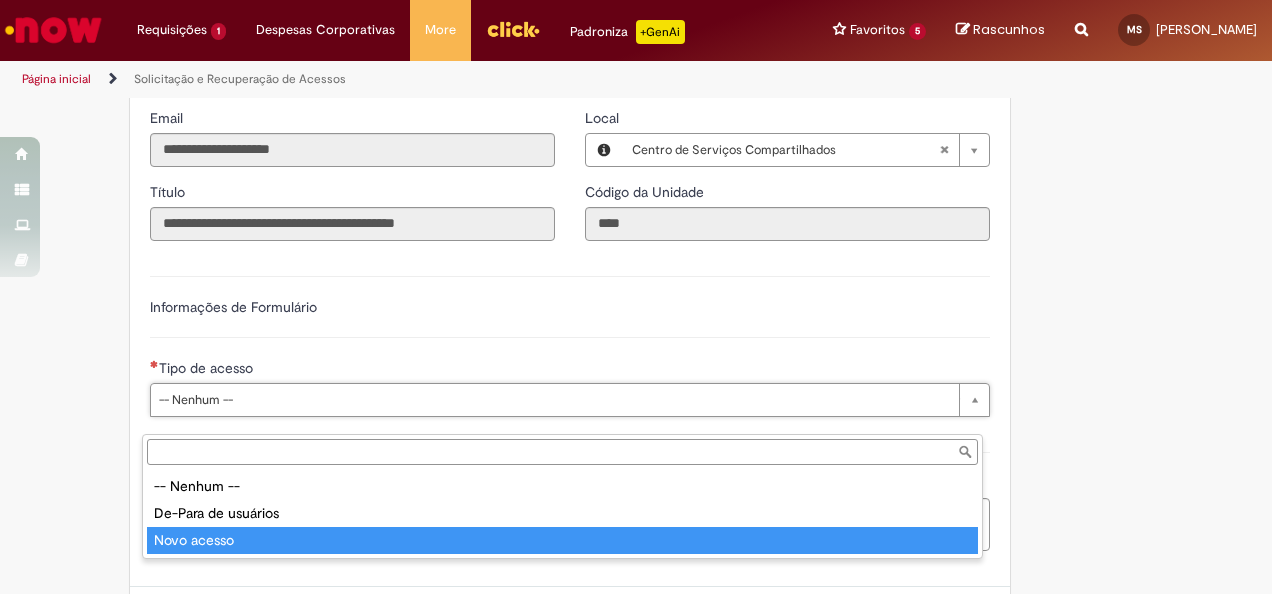 type on "**********" 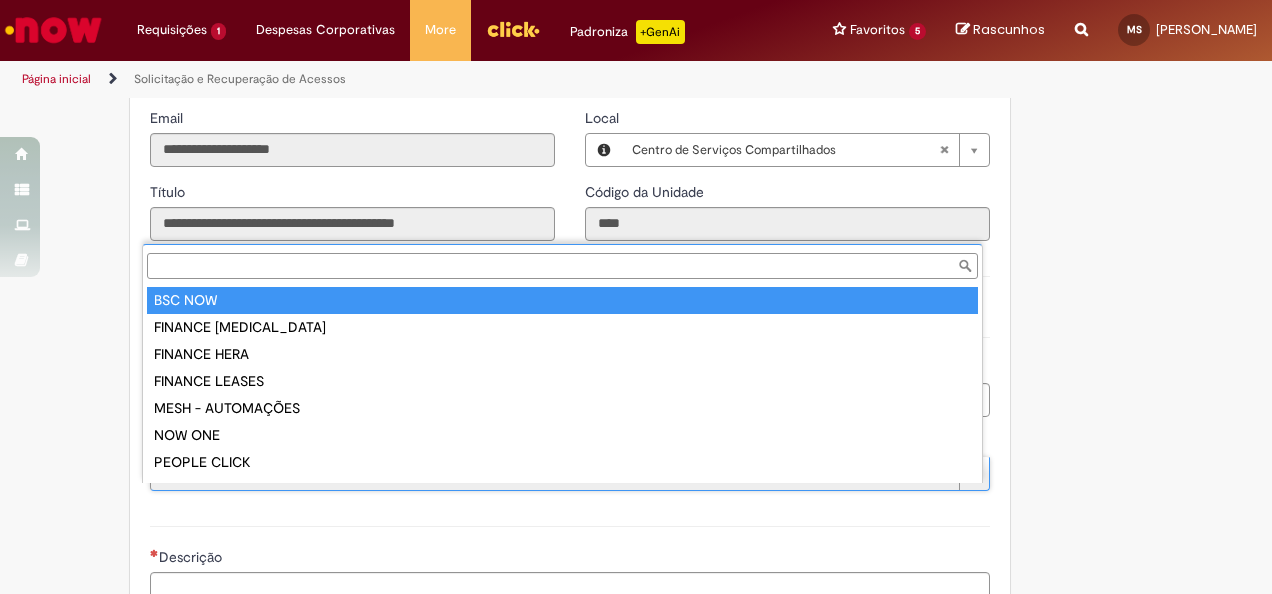 type on "*******" 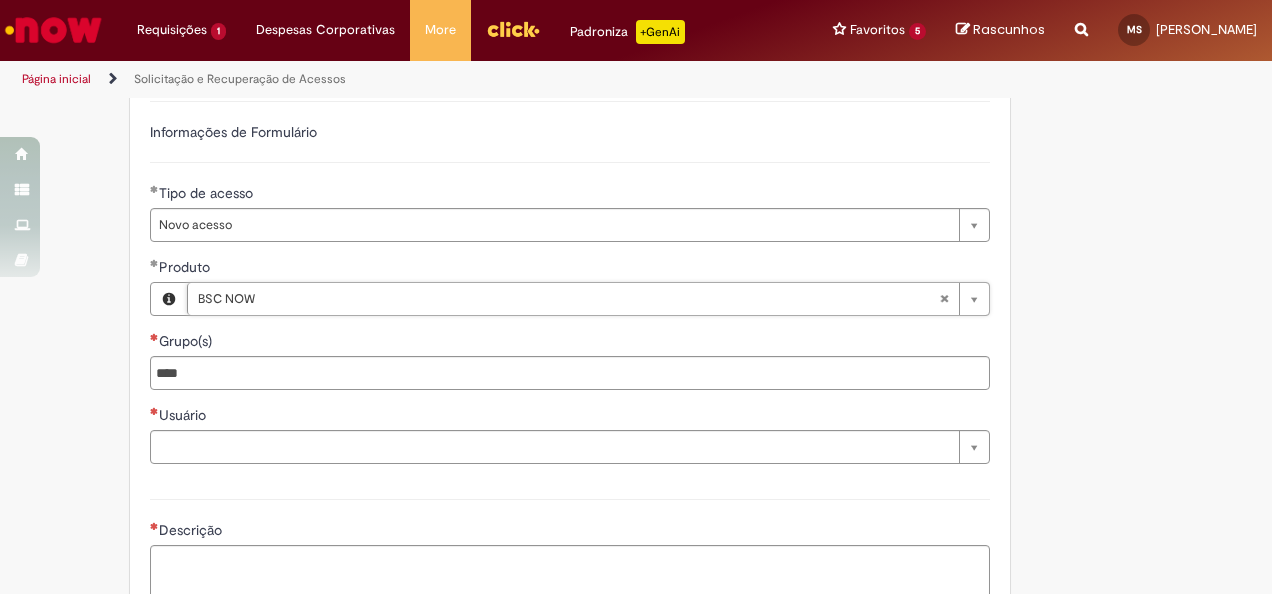 scroll, scrollTop: 1300, scrollLeft: 0, axis: vertical 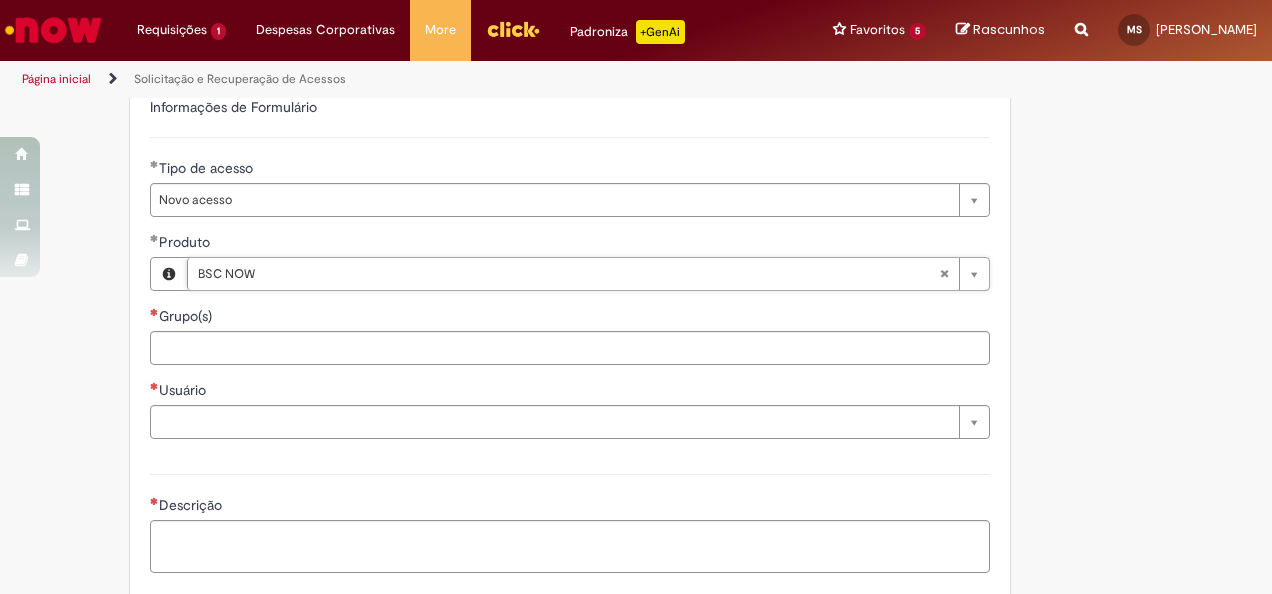 click on "Grupo(s)" at bounding box center (612, 348) 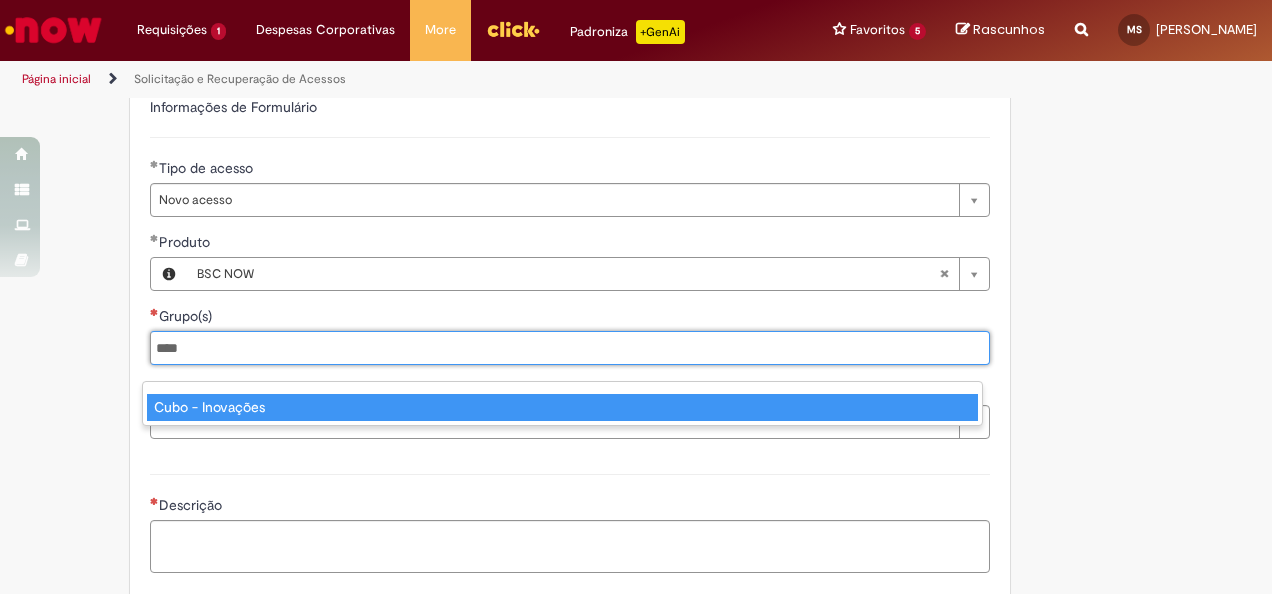 type on "****" 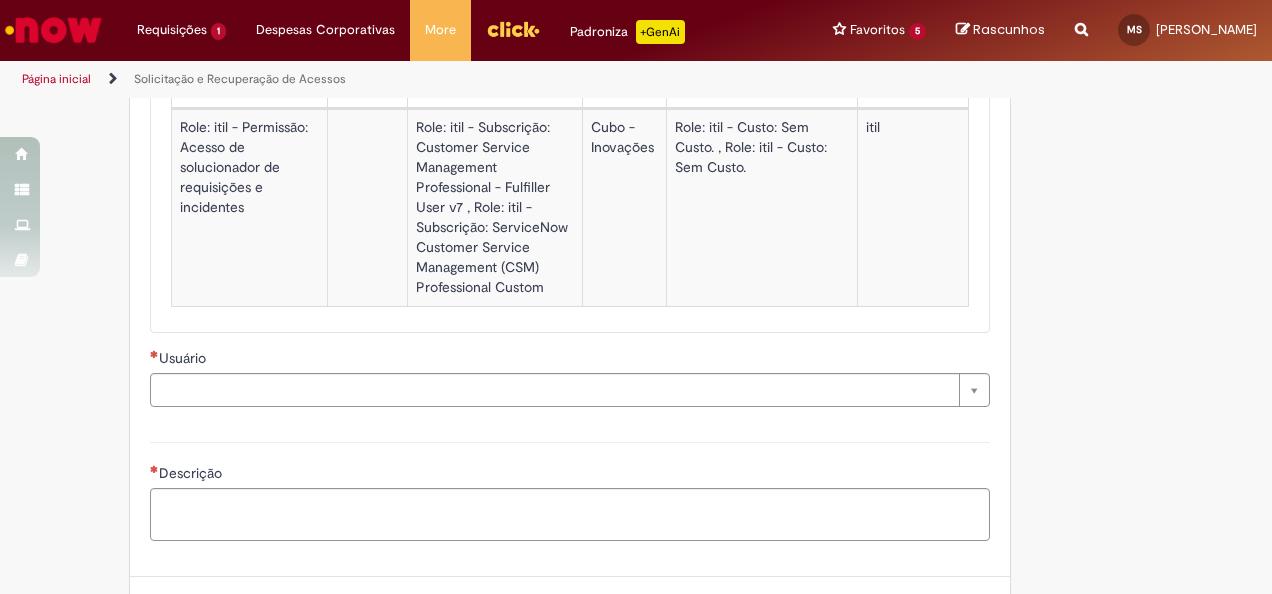 scroll, scrollTop: 1700, scrollLeft: 0, axis: vertical 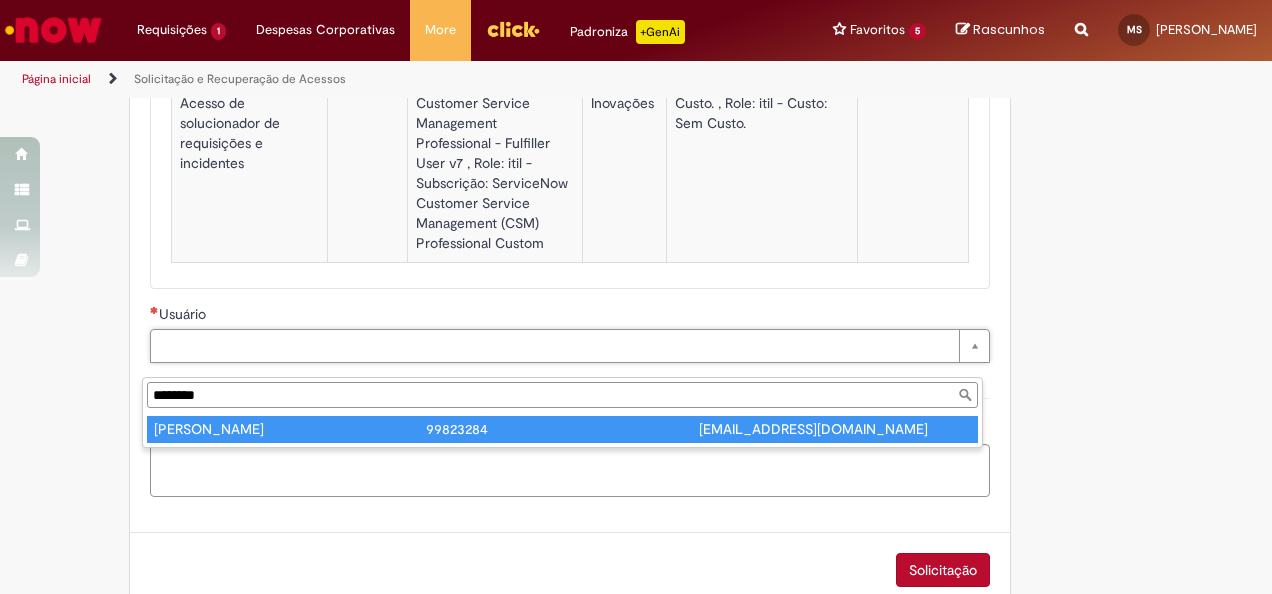 type on "********" 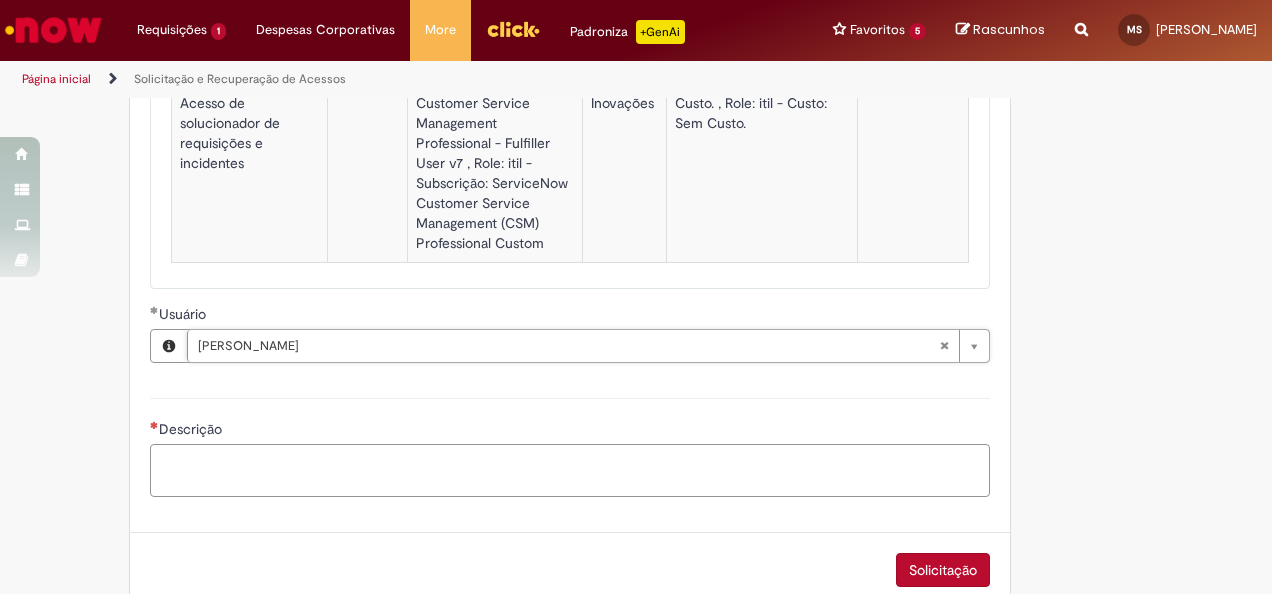 click on "Descrição" at bounding box center (570, 470) 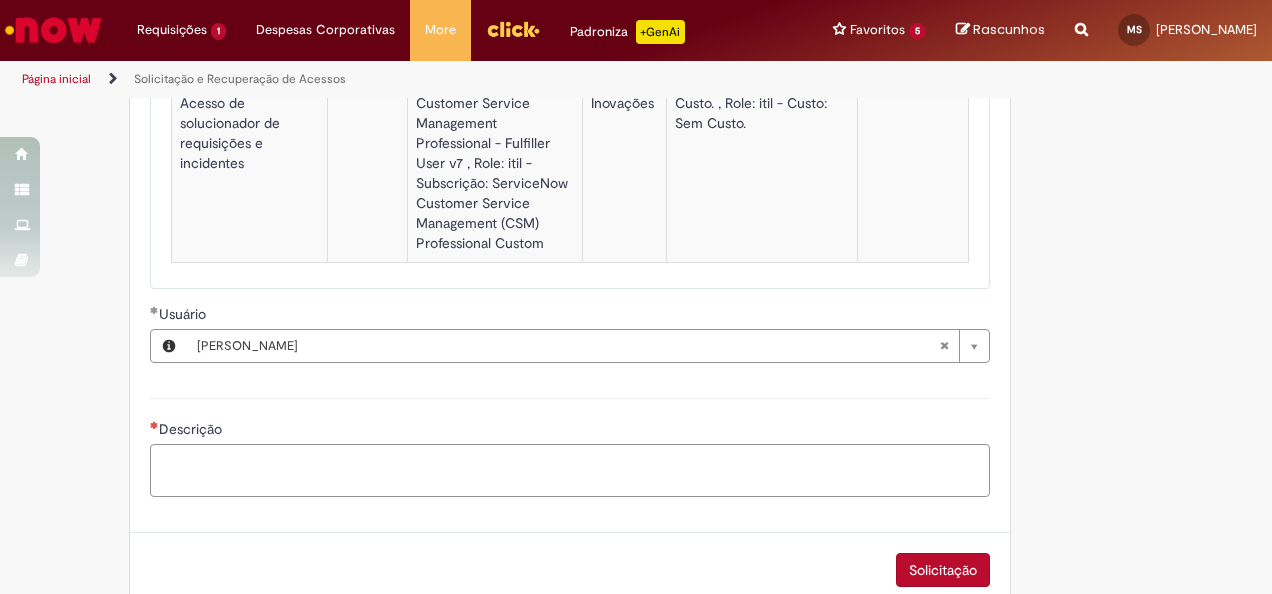 paste on "**********" 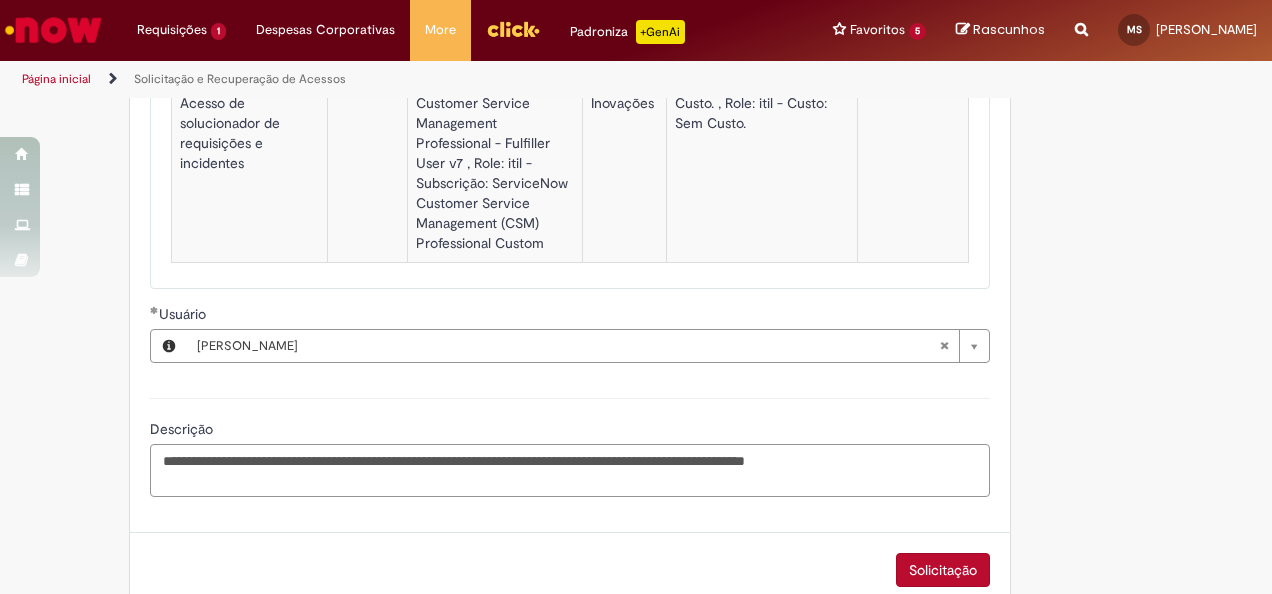 click on "**********" at bounding box center (570, 470) 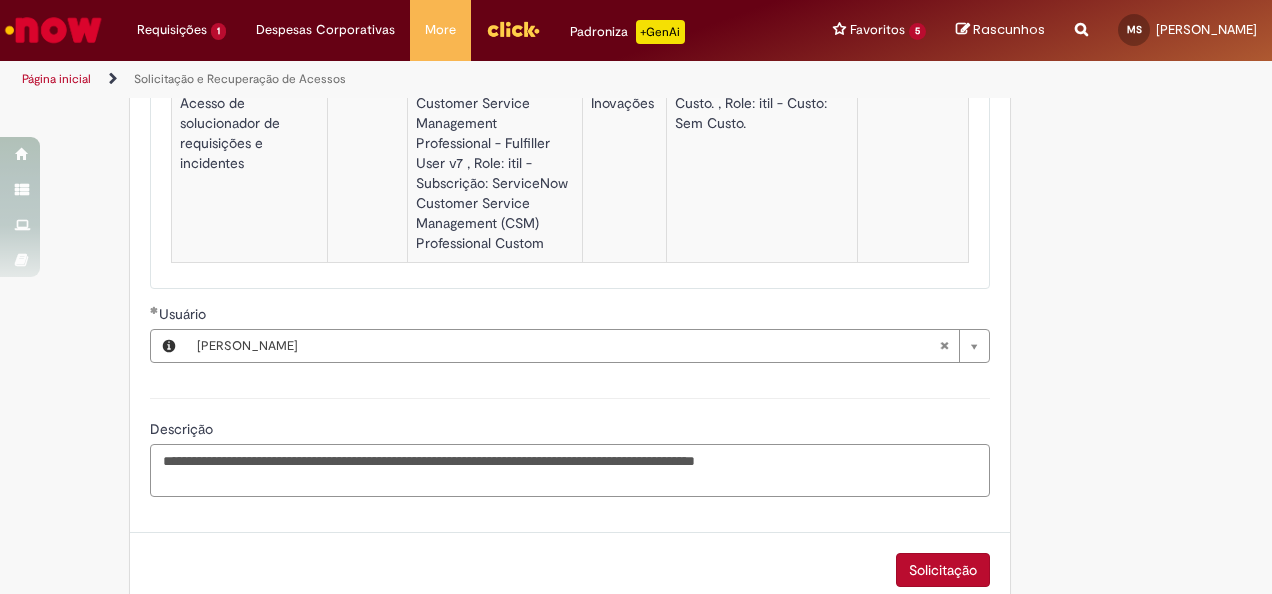 scroll, scrollTop: 1800, scrollLeft: 0, axis: vertical 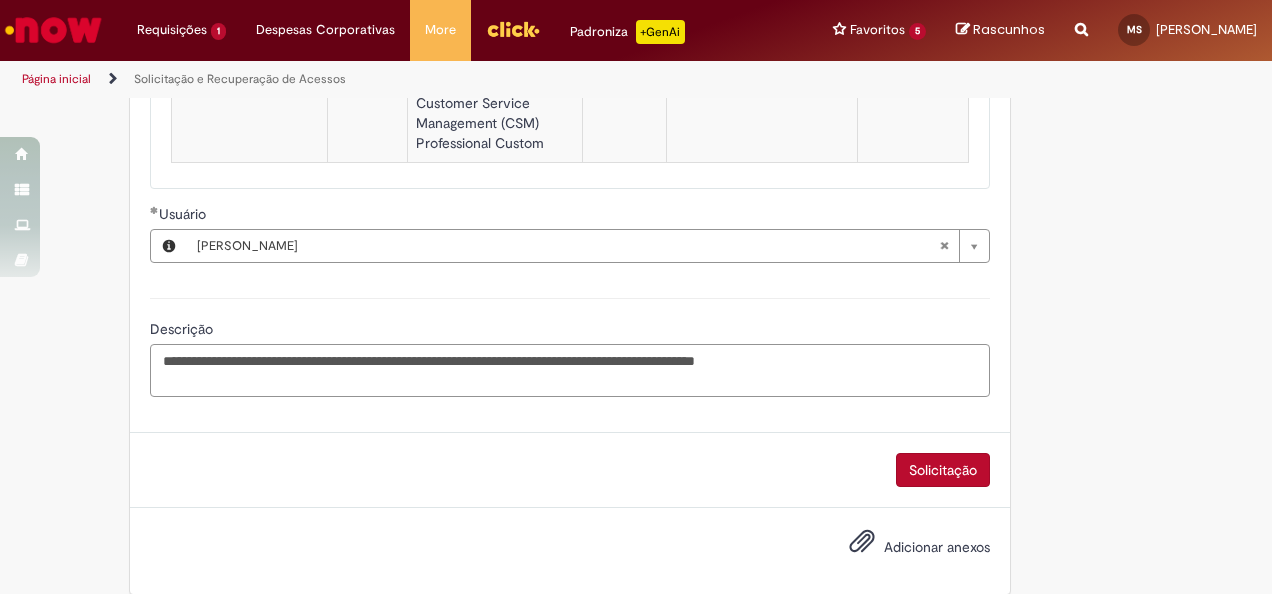 drag, startPoint x: 247, startPoint y: 378, endPoint x: 633, endPoint y: 372, distance: 386.04663 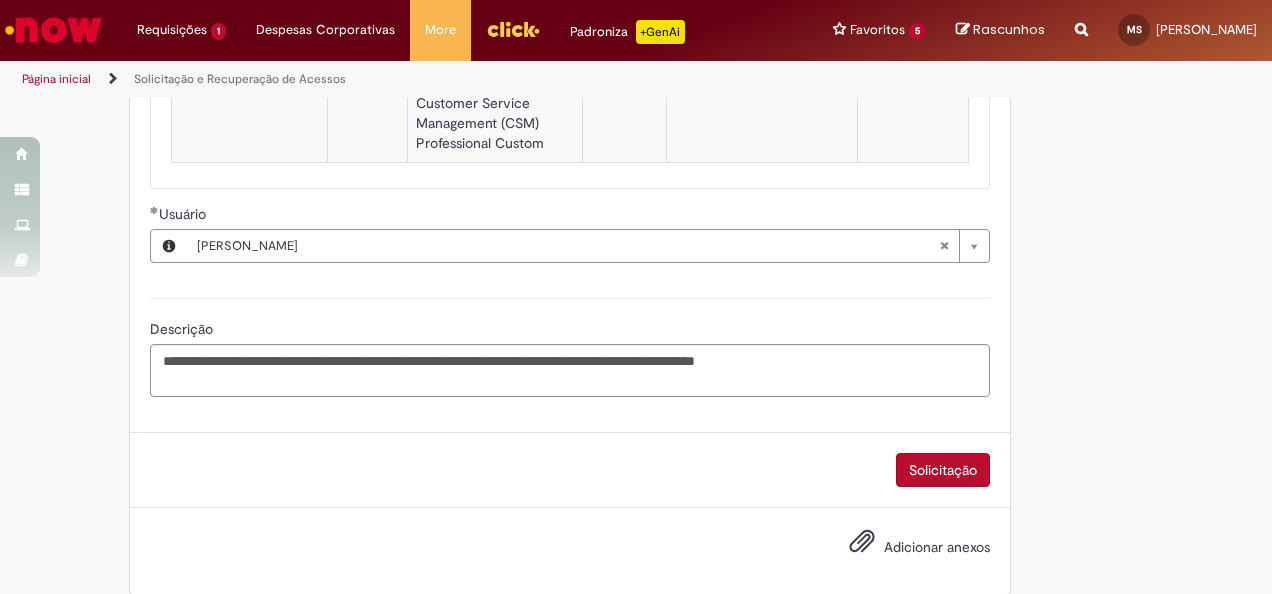 click on "Solicitação" at bounding box center [570, 470] 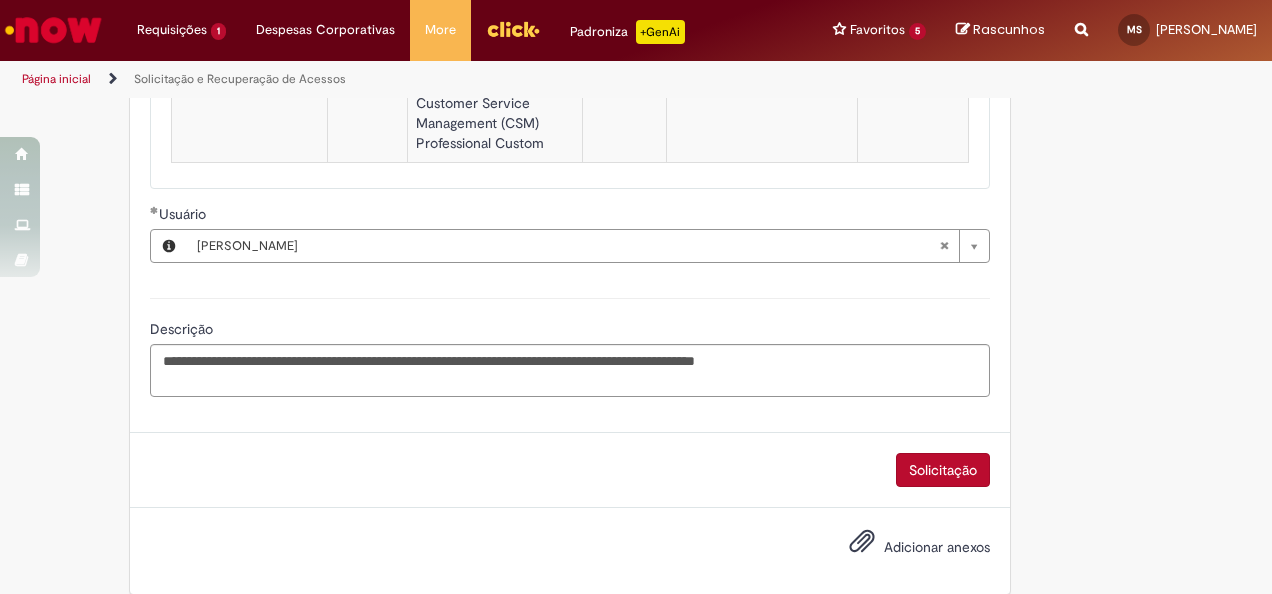 click on "Solicitação" at bounding box center (943, 470) 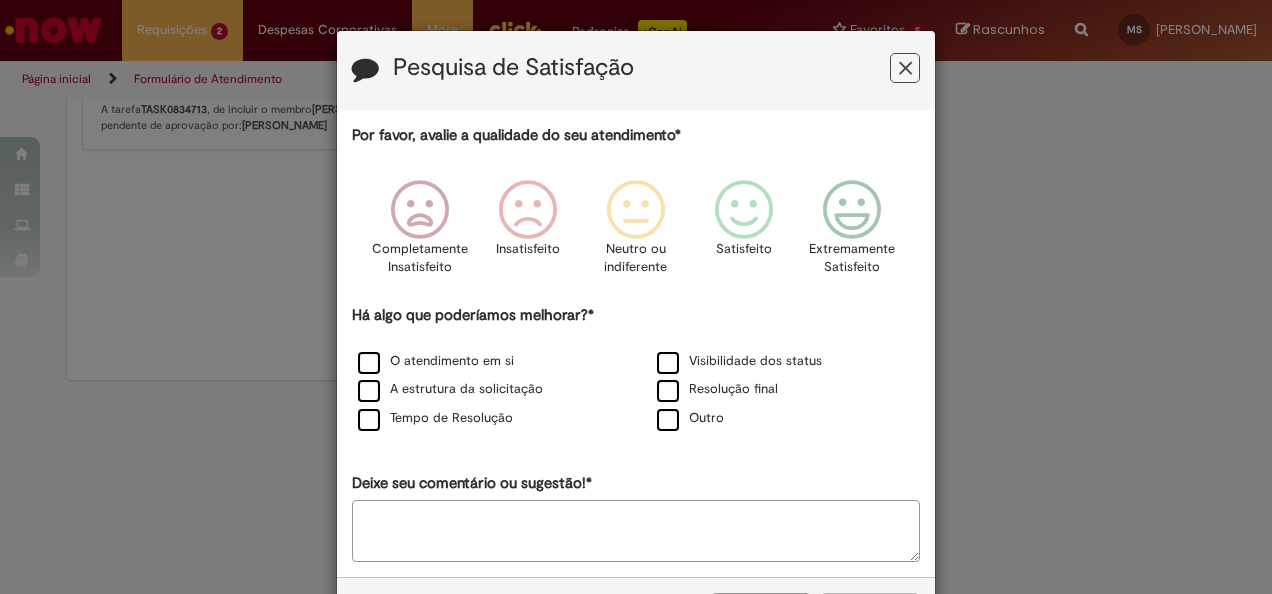 scroll, scrollTop: 0, scrollLeft: 0, axis: both 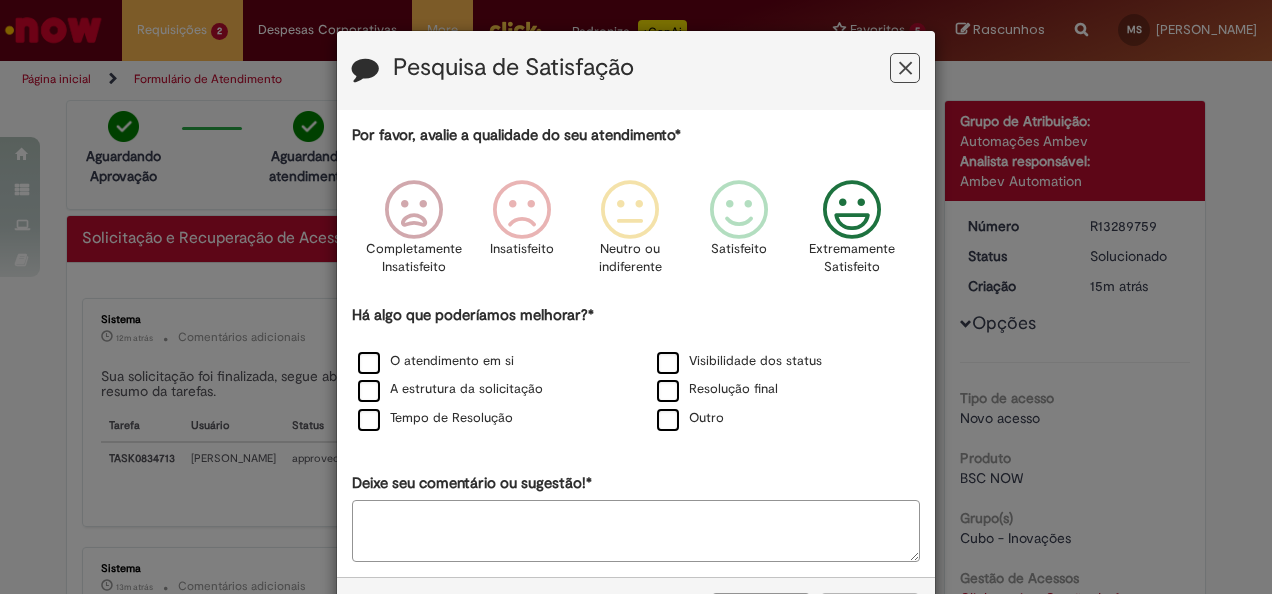 click at bounding box center [852, 210] 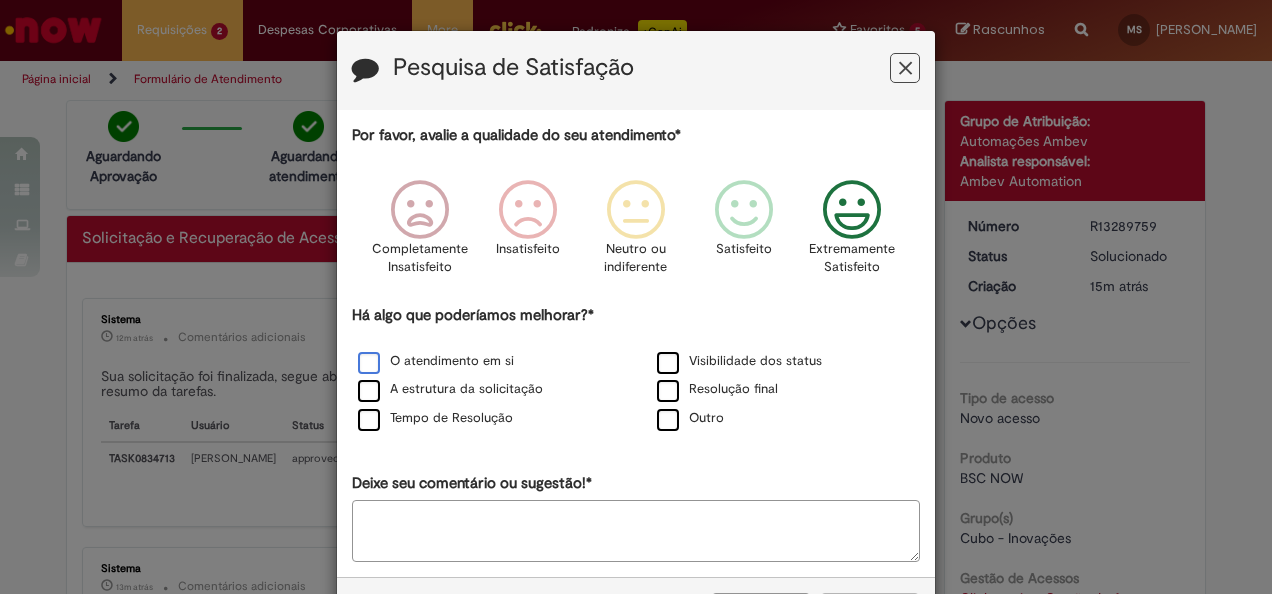 click on "O atendimento em si" at bounding box center [436, 361] 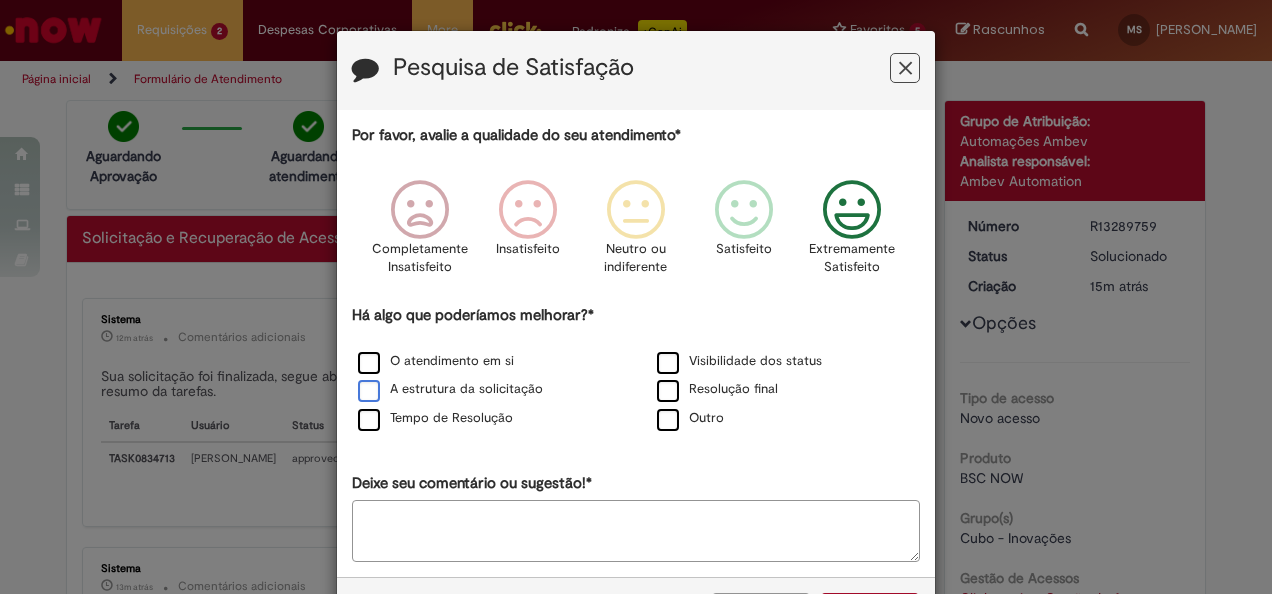 click on "A estrutura da solicitação" at bounding box center (450, 389) 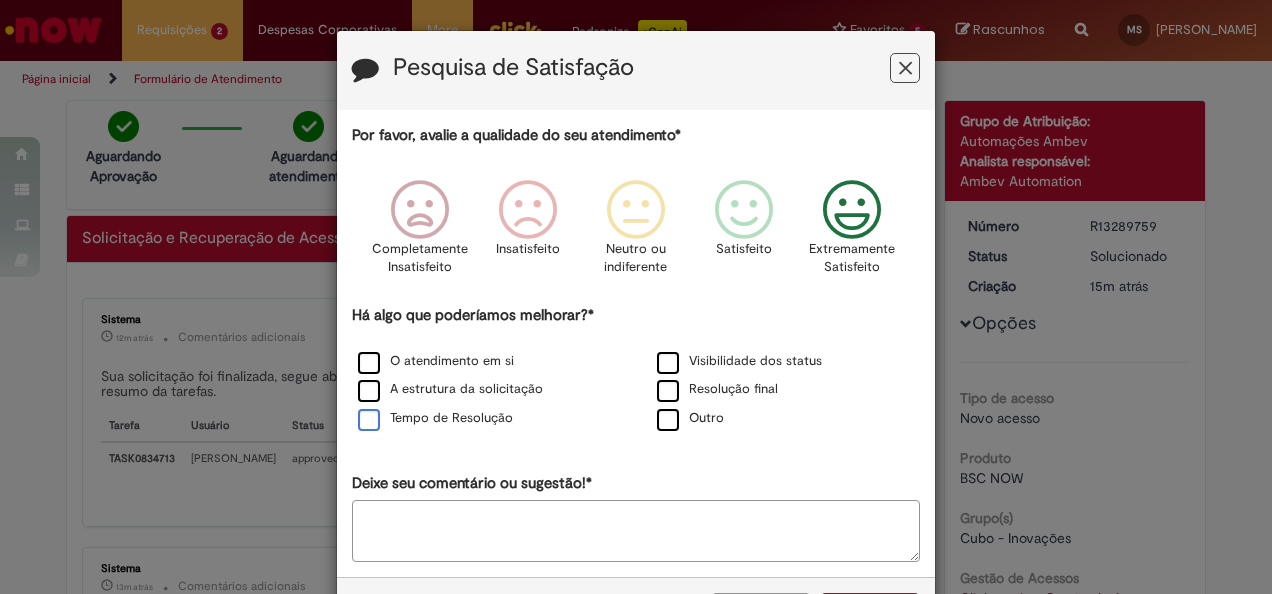 click on "Tempo de Resolução" at bounding box center (435, 418) 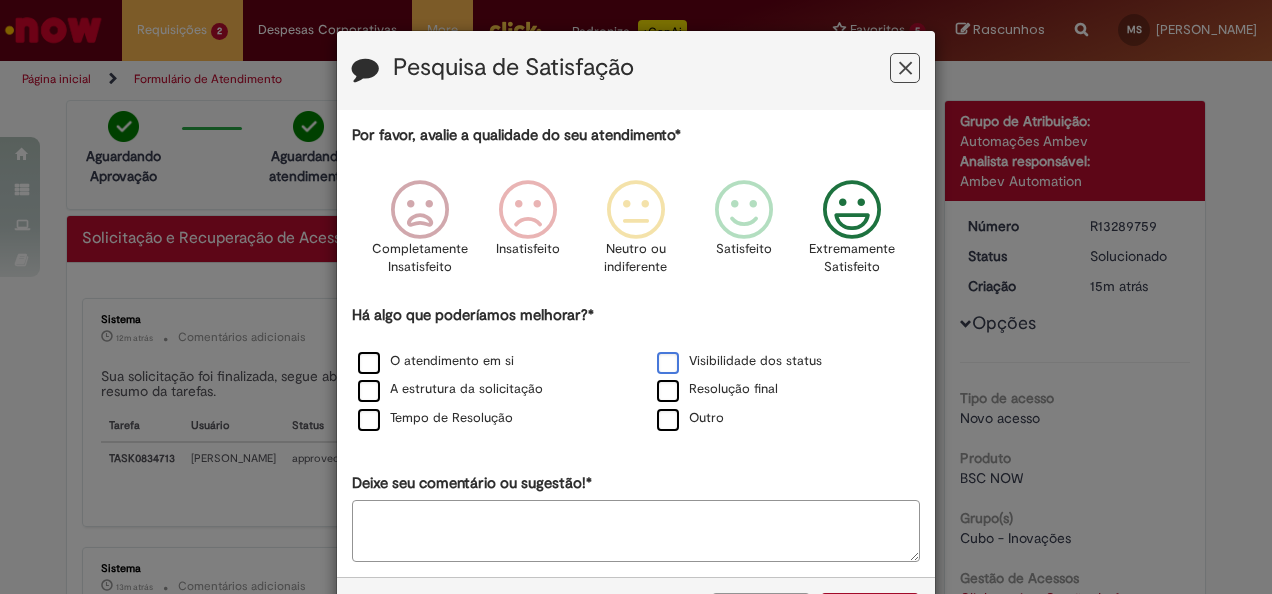 click on "Visibilidade dos status" at bounding box center [739, 361] 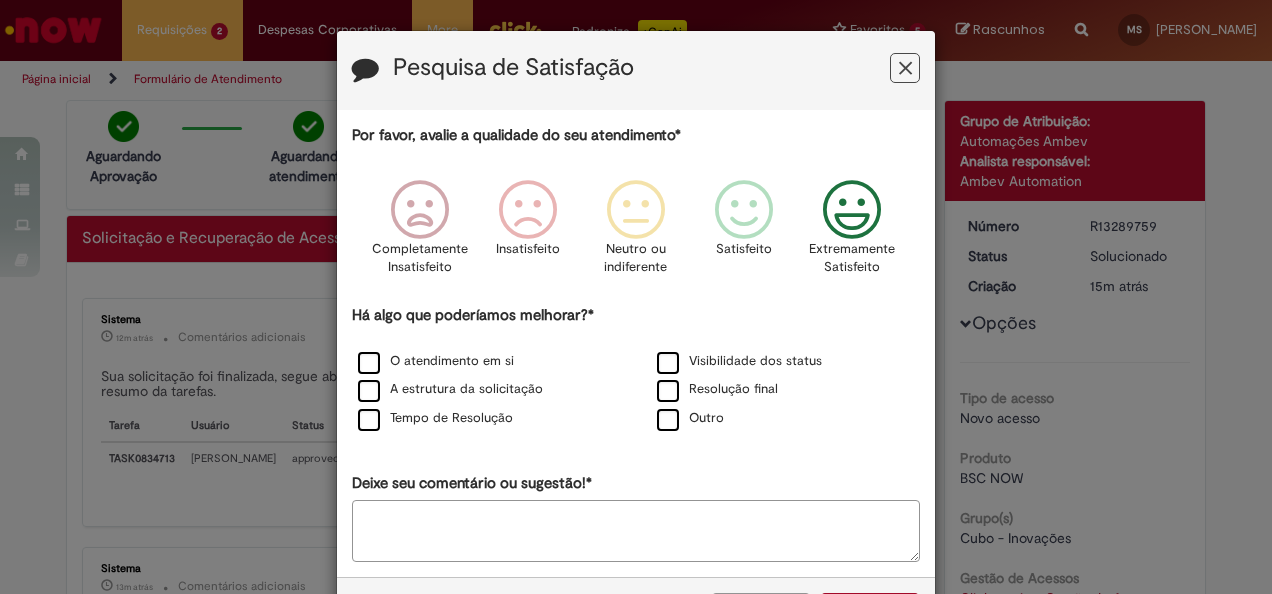 scroll, scrollTop: 76, scrollLeft: 0, axis: vertical 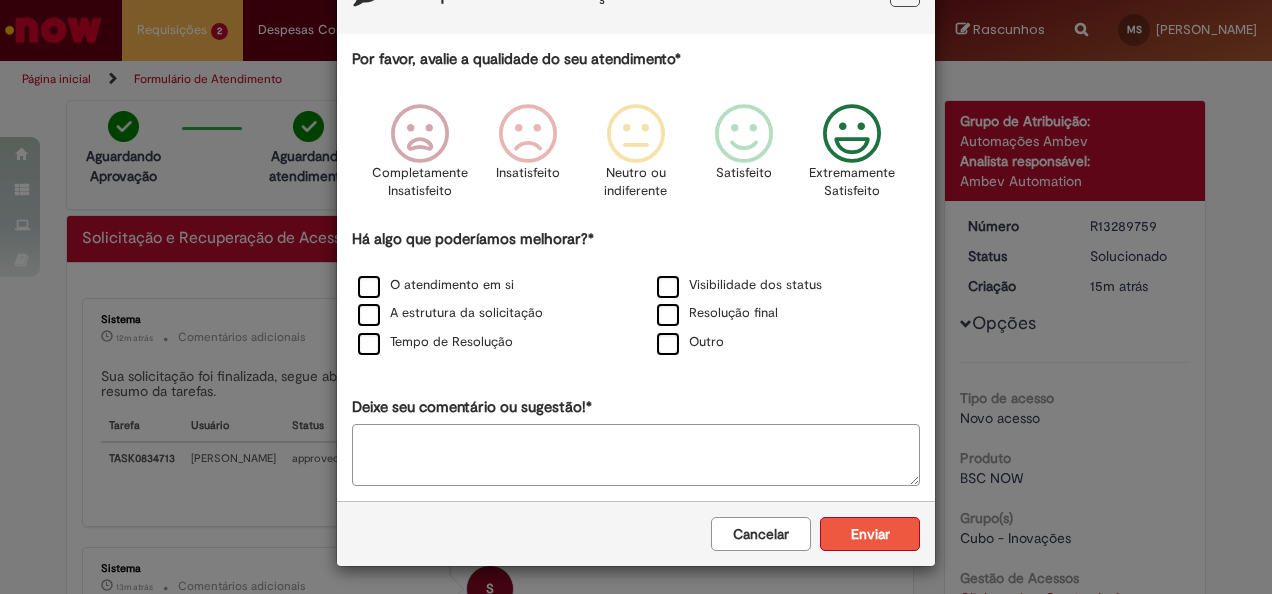 click on "Enviar" at bounding box center (870, 534) 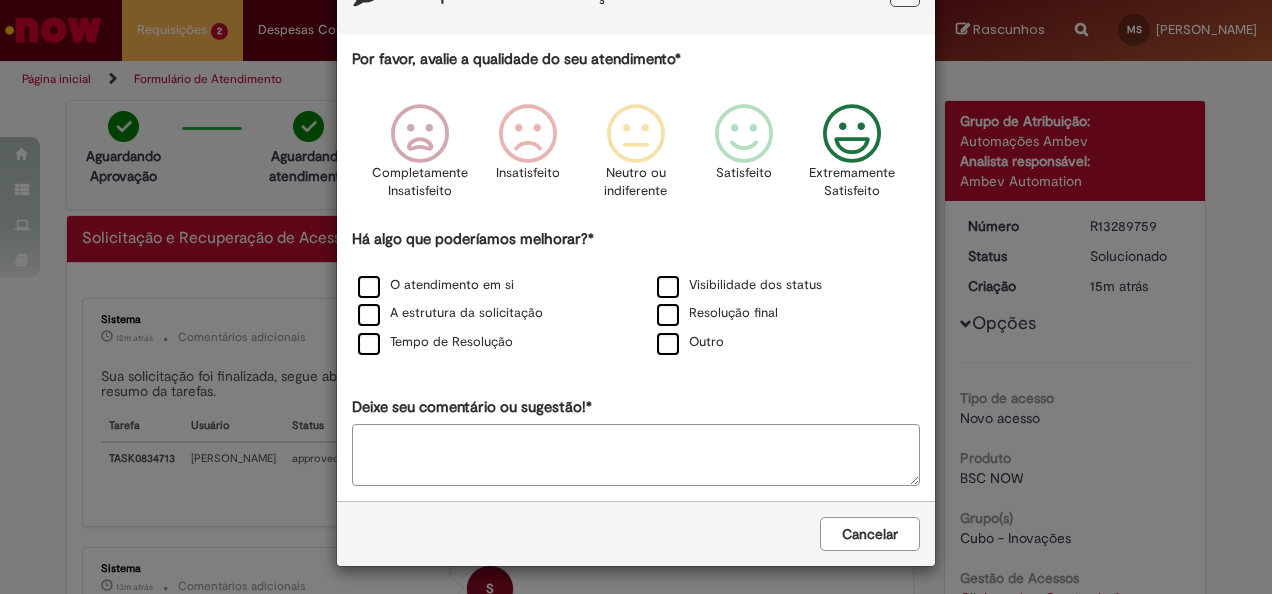 scroll, scrollTop: 0, scrollLeft: 0, axis: both 